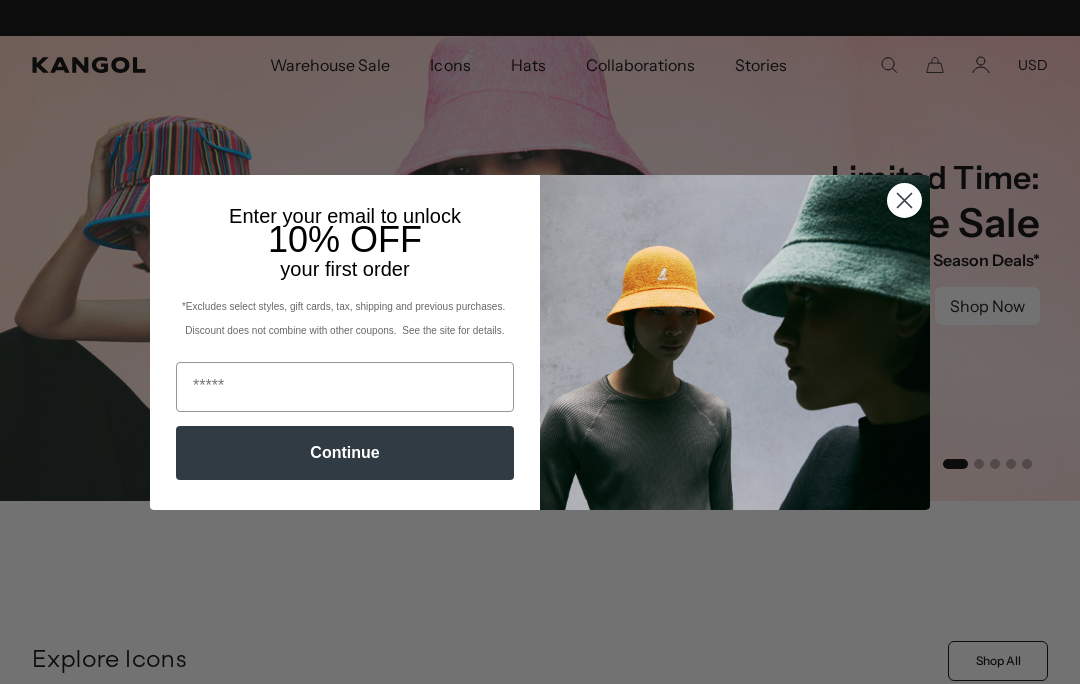 scroll, scrollTop: 0, scrollLeft: 0, axis: both 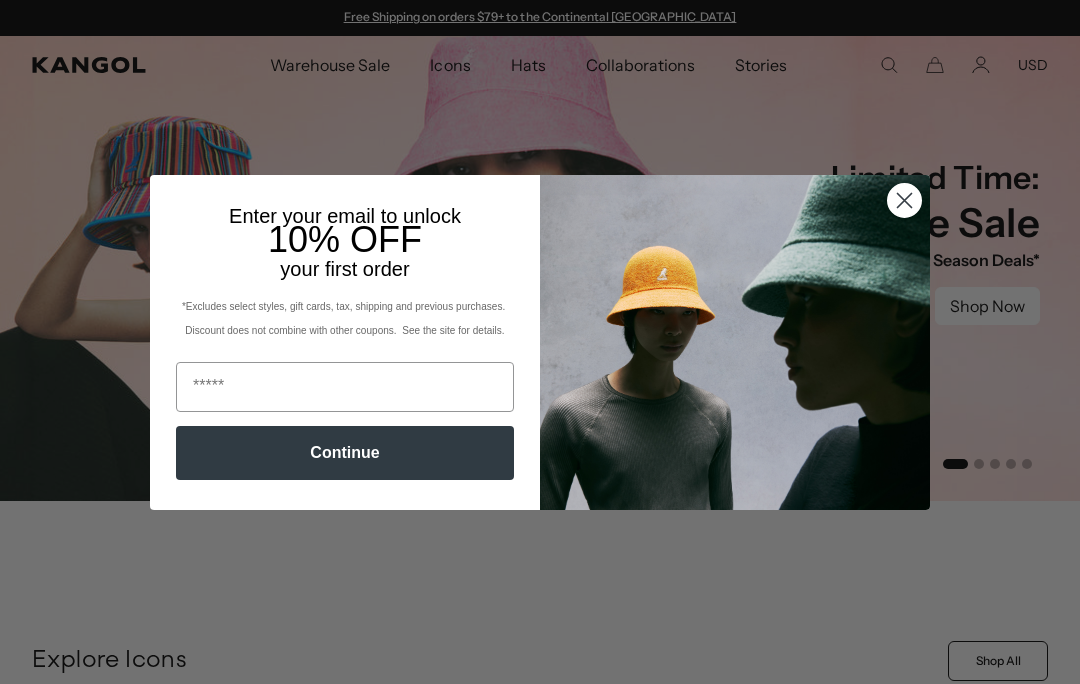 click on "Continue" at bounding box center (345, 453) 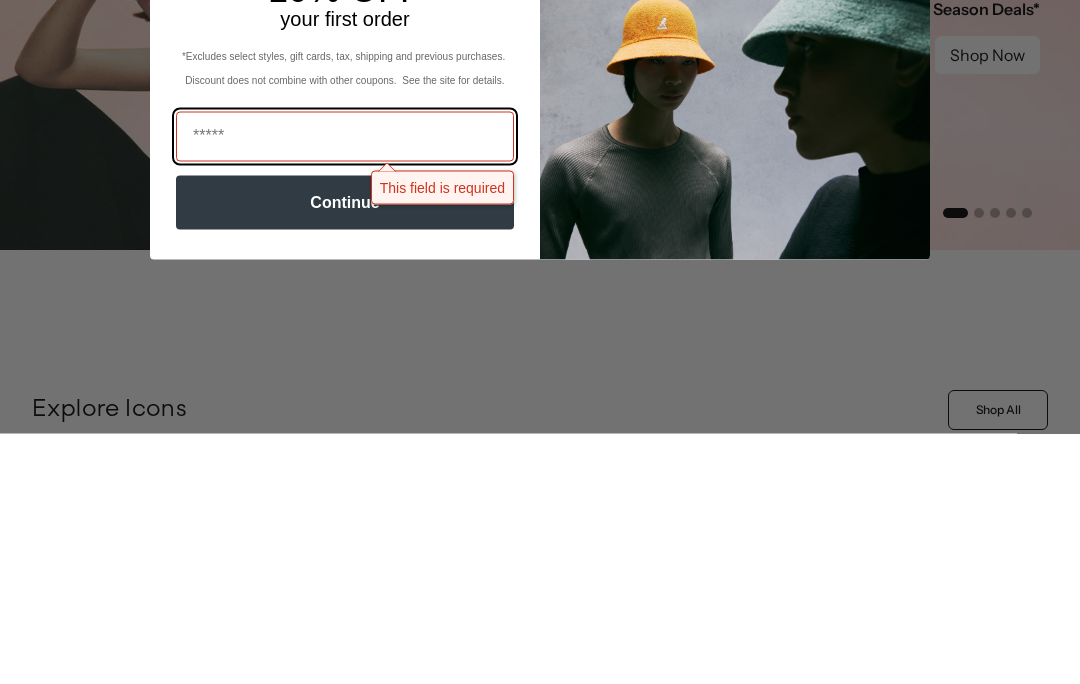scroll, scrollTop: 0, scrollLeft: 0, axis: both 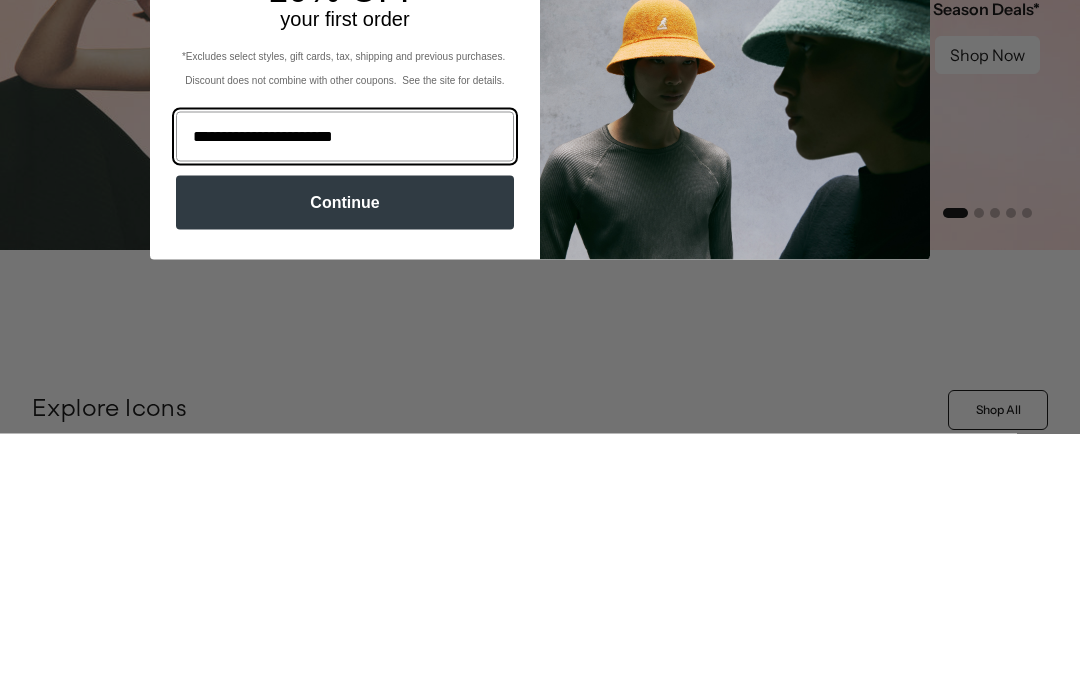 type on "**********" 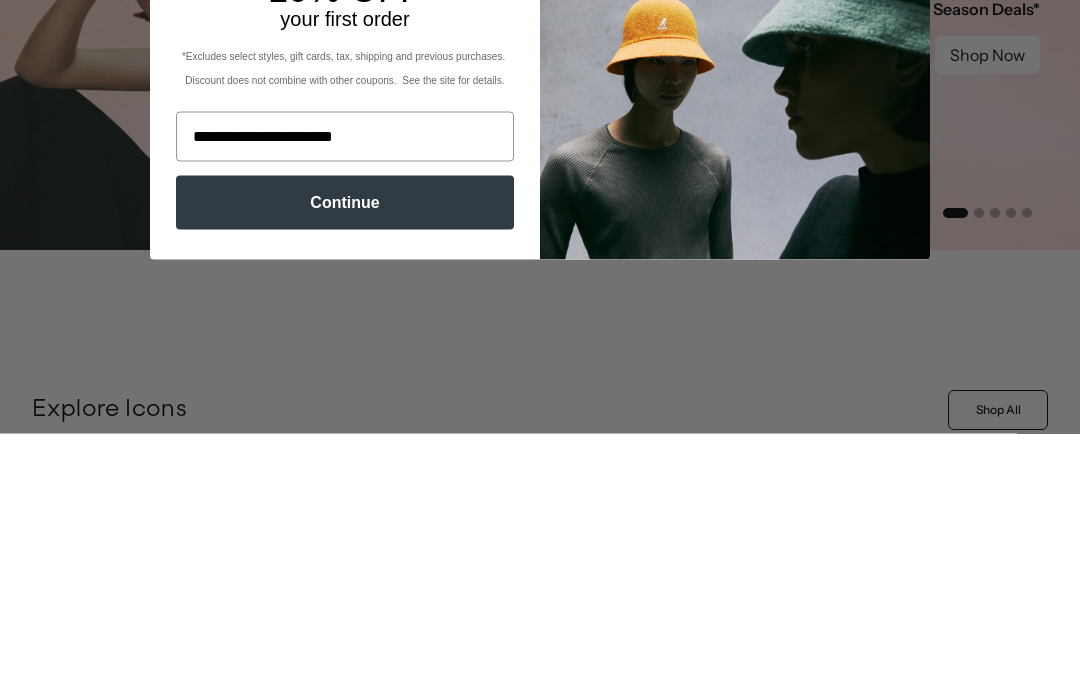 click on "Continue" at bounding box center (345, 453) 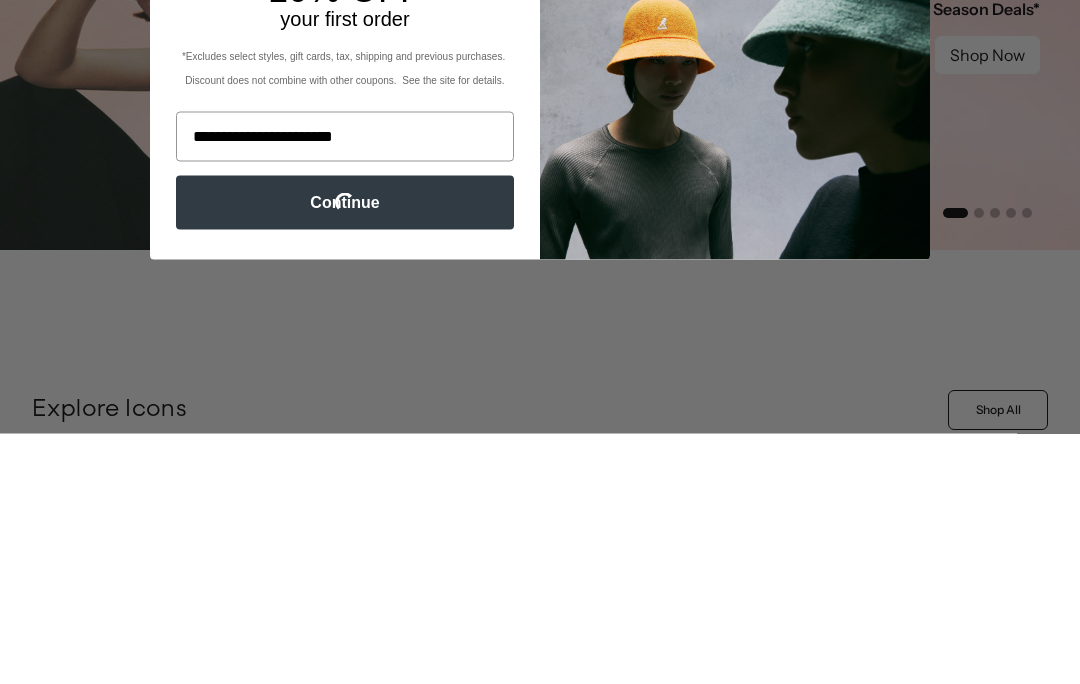 scroll, scrollTop: 251, scrollLeft: 0, axis: vertical 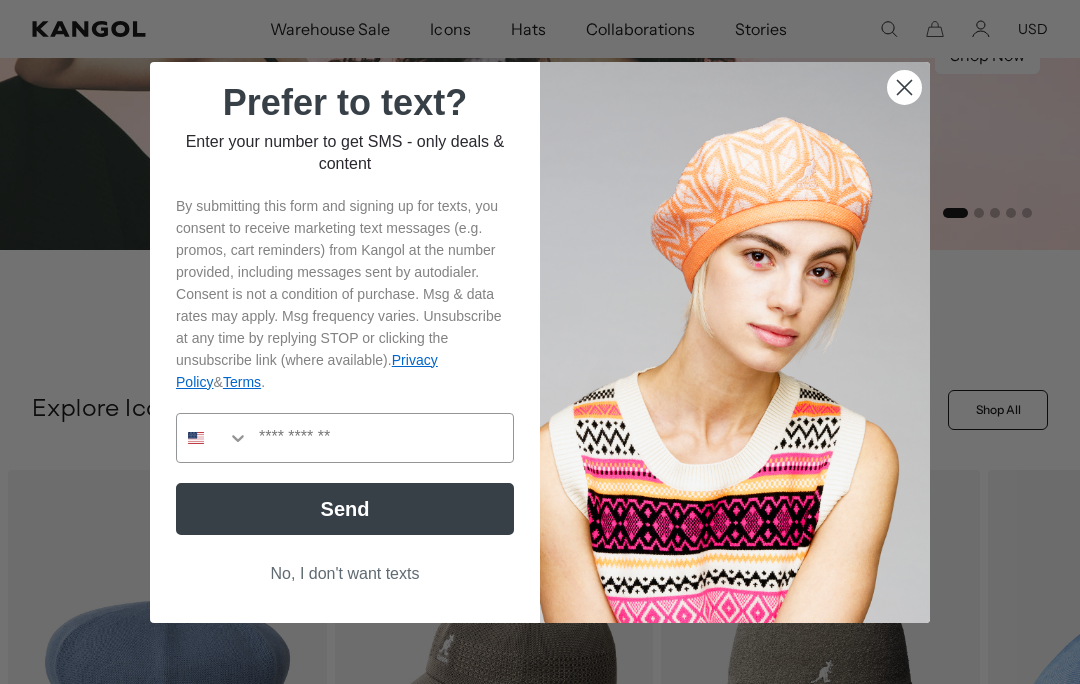 click on "No, I don't want texts" at bounding box center [345, 574] 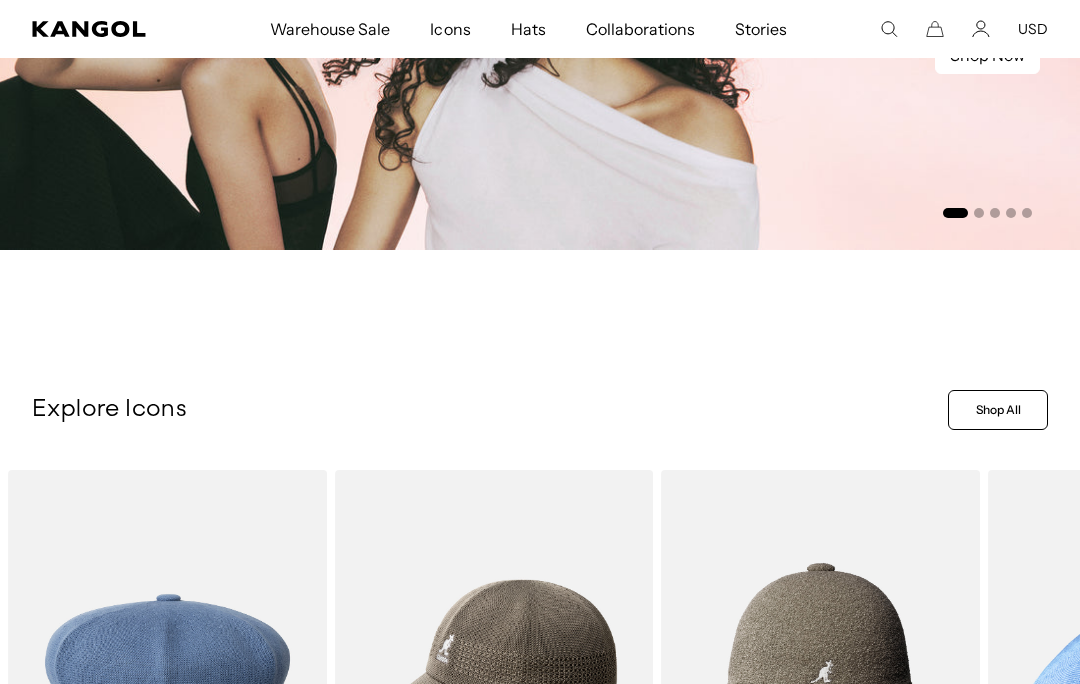 scroll, scrollTop: 0, scrollLeft: 412, axis: horizontal 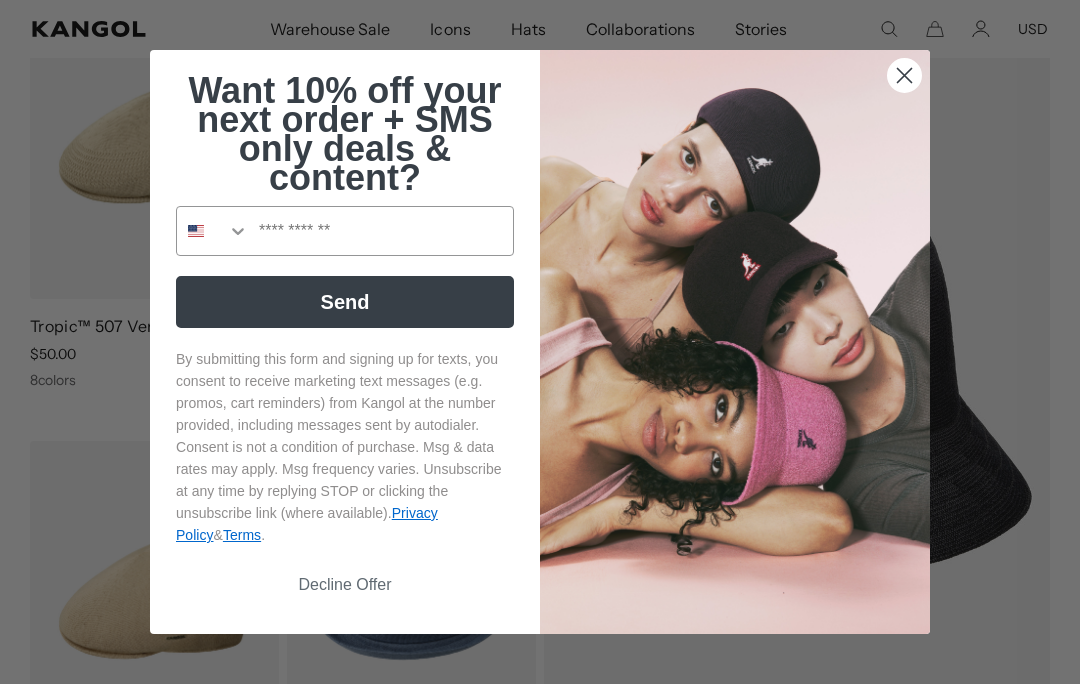 click on "Decline Offer" at bounding box center (345, 585) 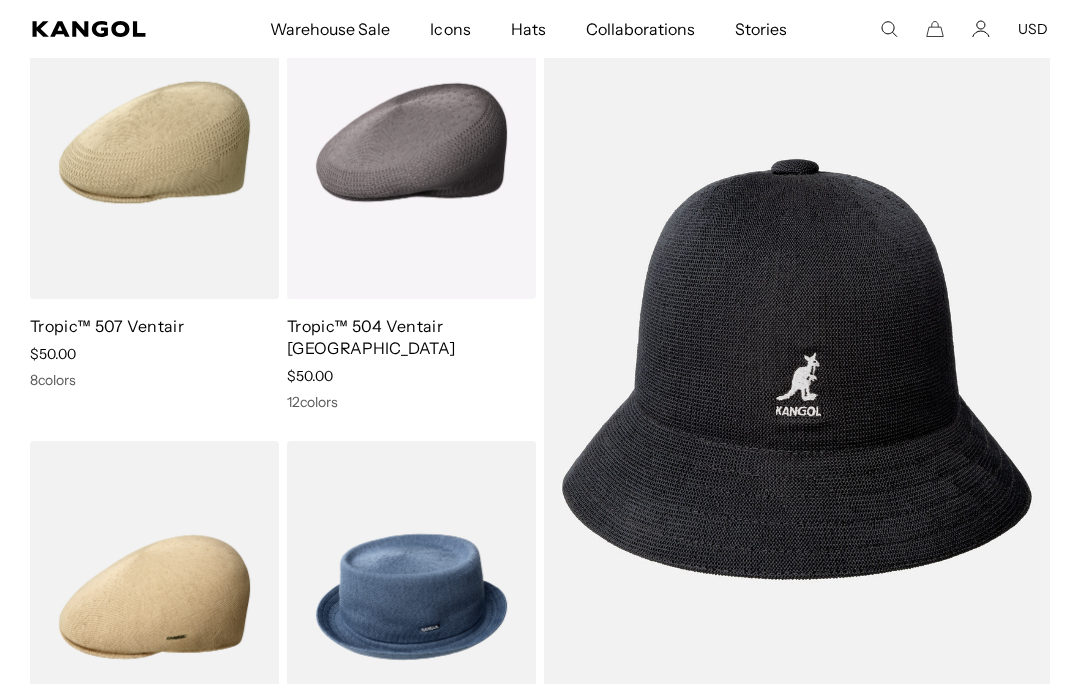 scroll, scrollTop: 0, scrollLeft: 412, axis: horizontal 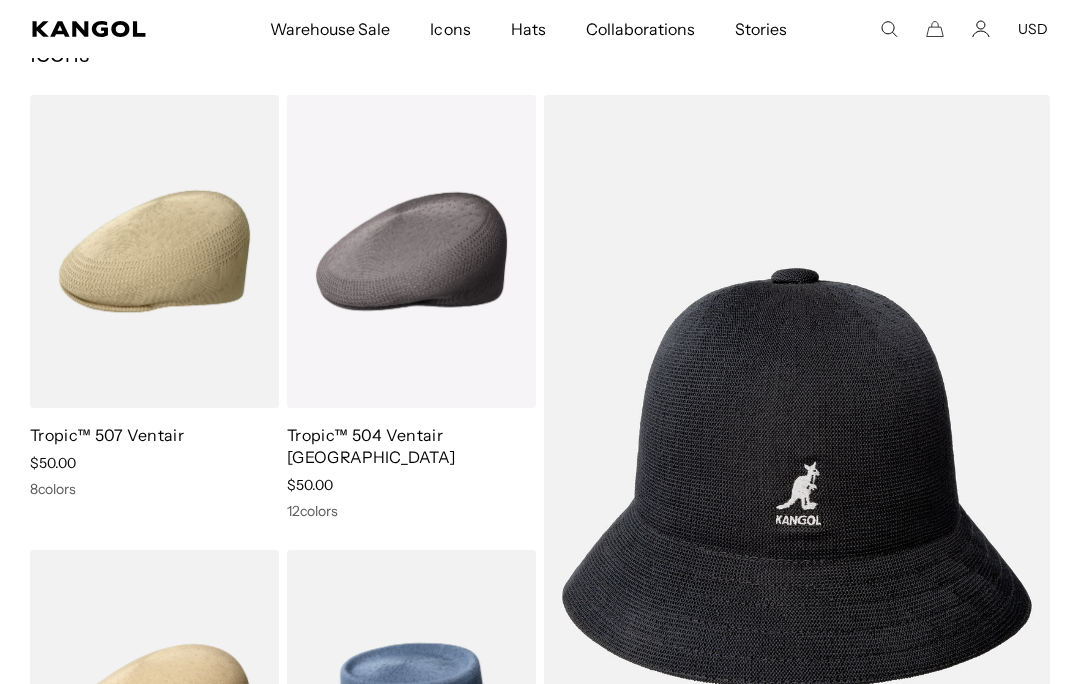 click at bounding box center (0, 0) 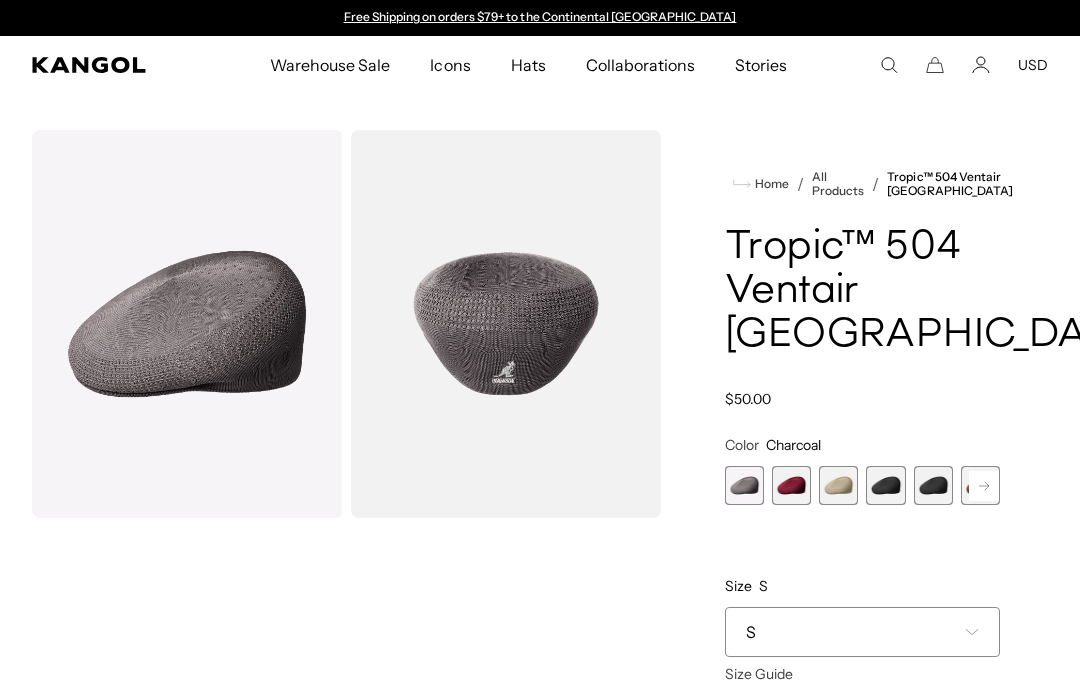 scroll, scrollTop: 0, scrollLeft: 0, axis: both 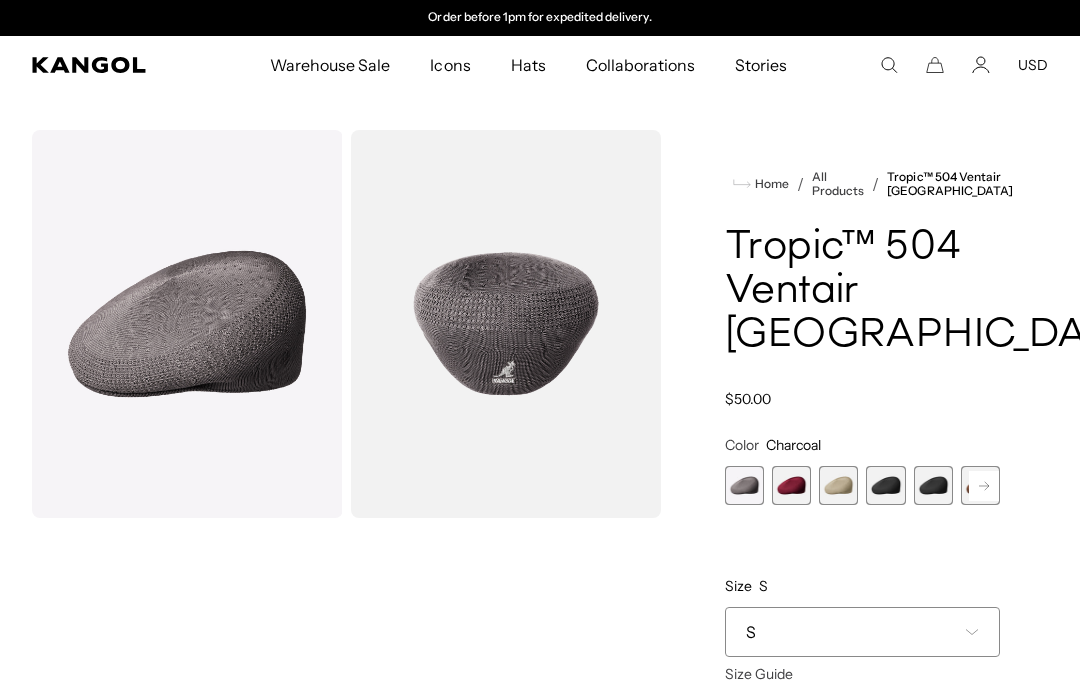 click at bounding box center (885, 485) 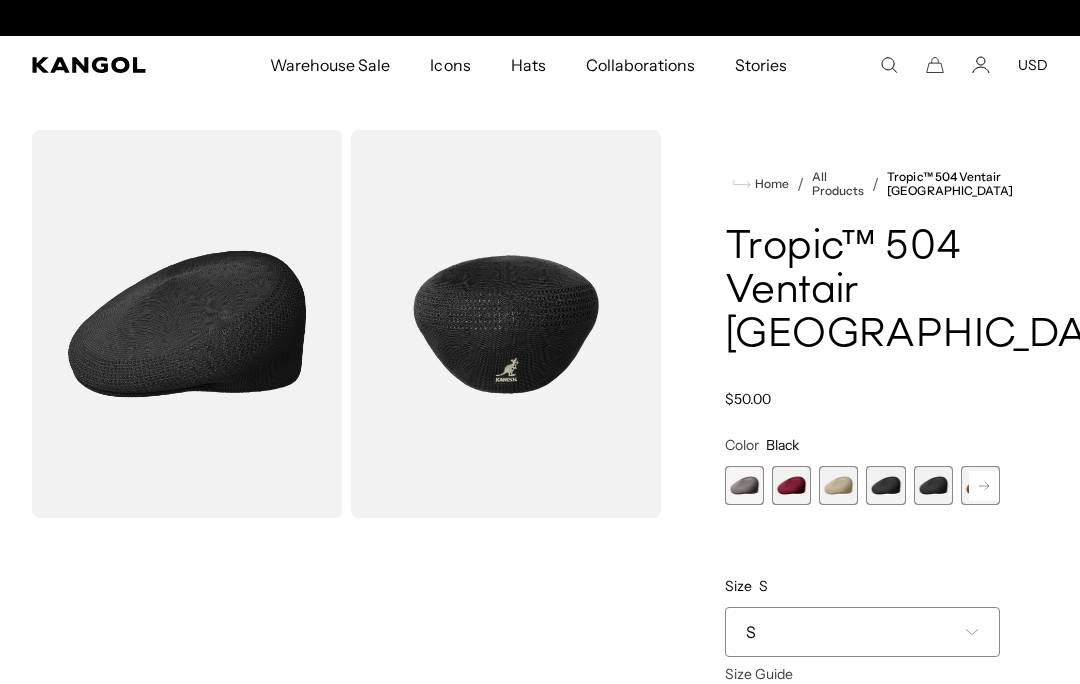 scroll, scrollTop: 0, scrollLeft: 0, axis: both 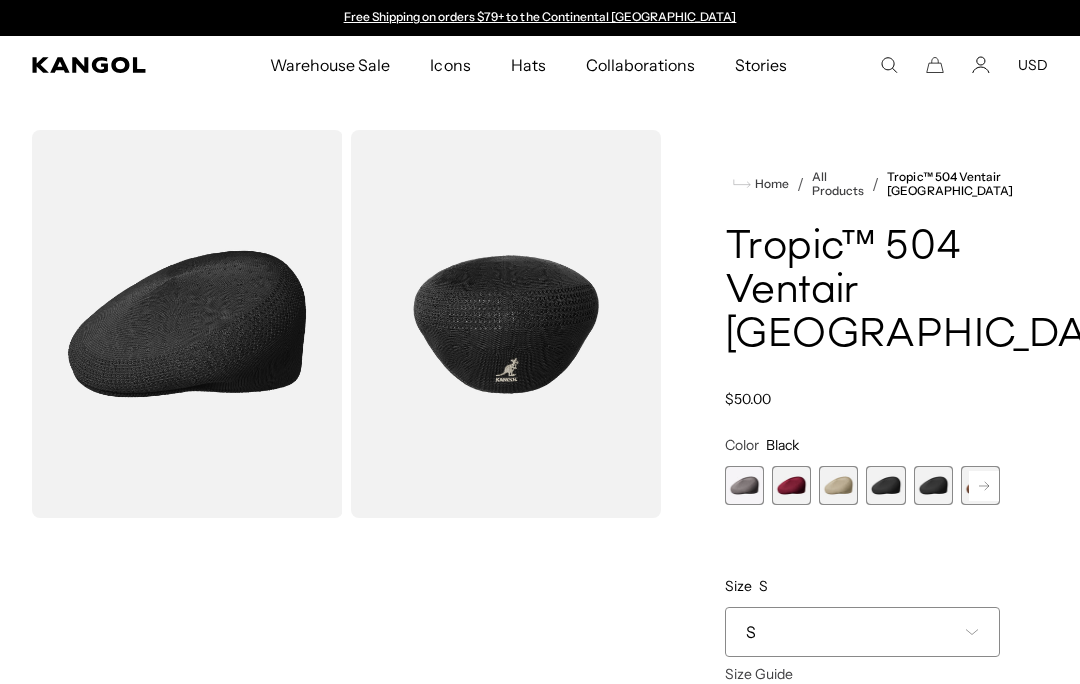 click at bounding box center (933, 485) 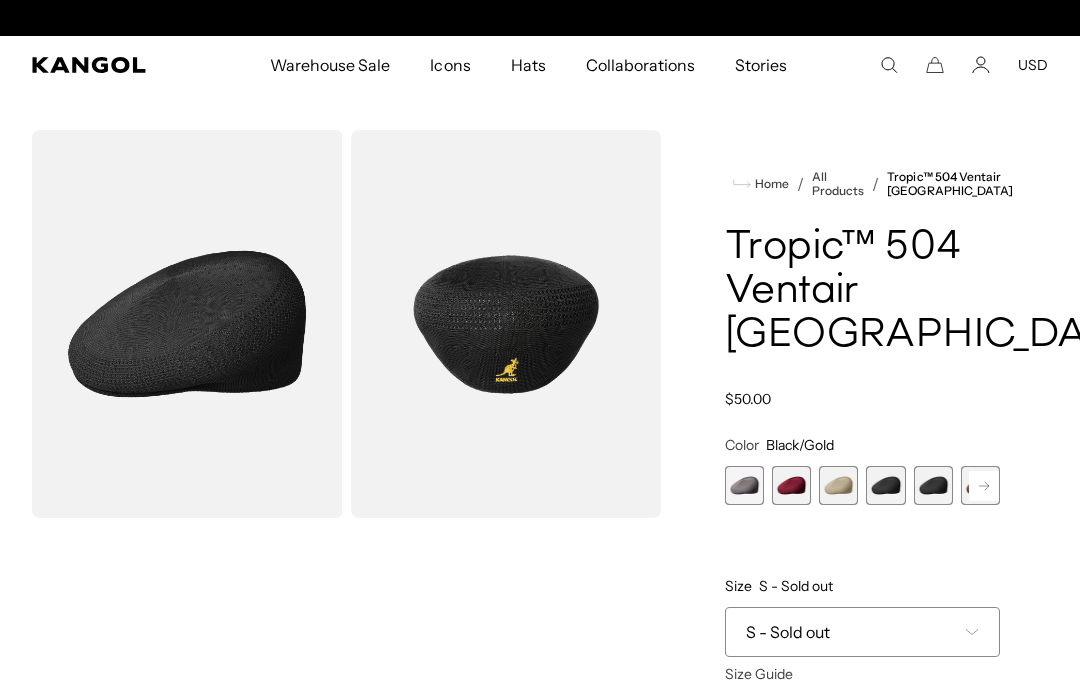 scroll, scrollTop: 0, scrollLeft: 412, axis: horizontal 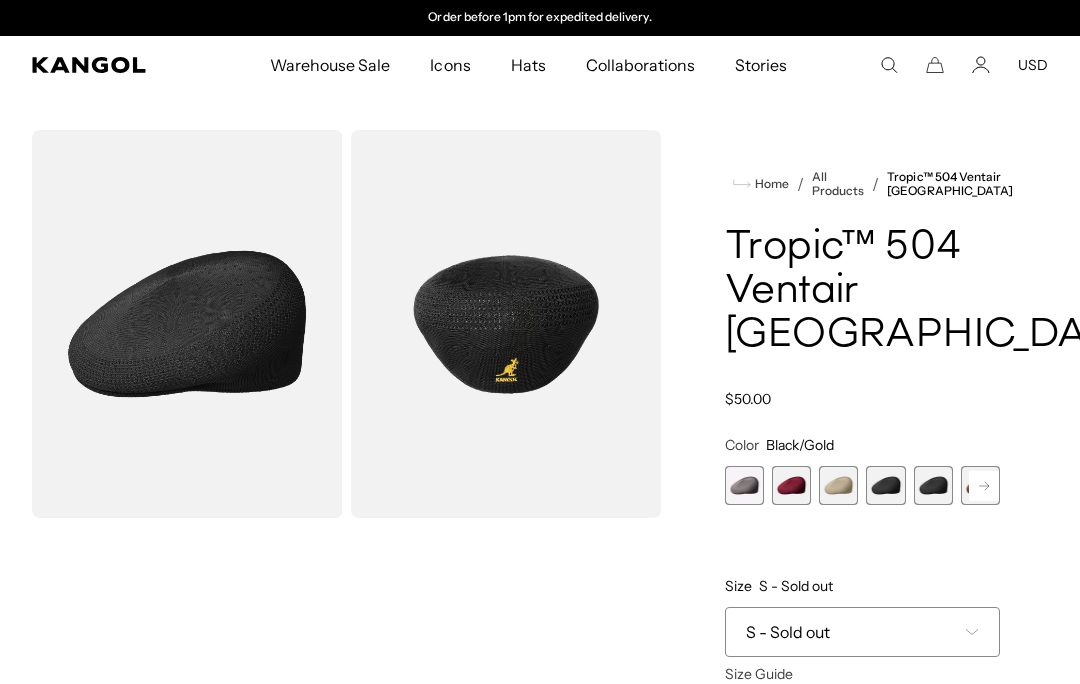 click 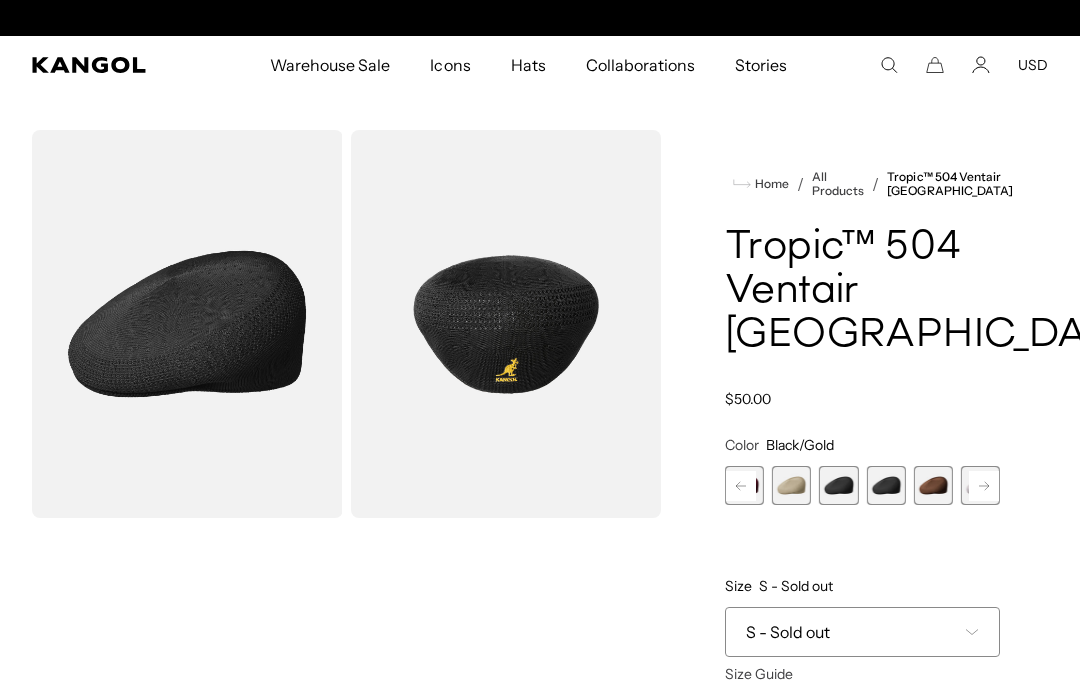 scroll, scrollTop: 0, scrollLeft: 412, axis: horizontal 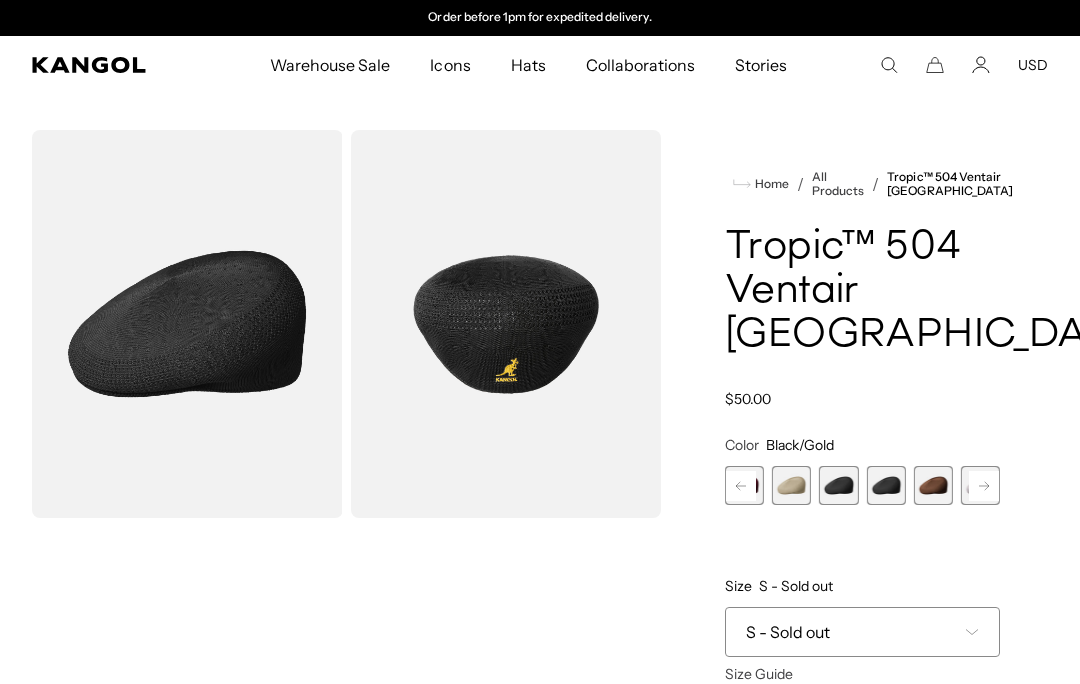 click 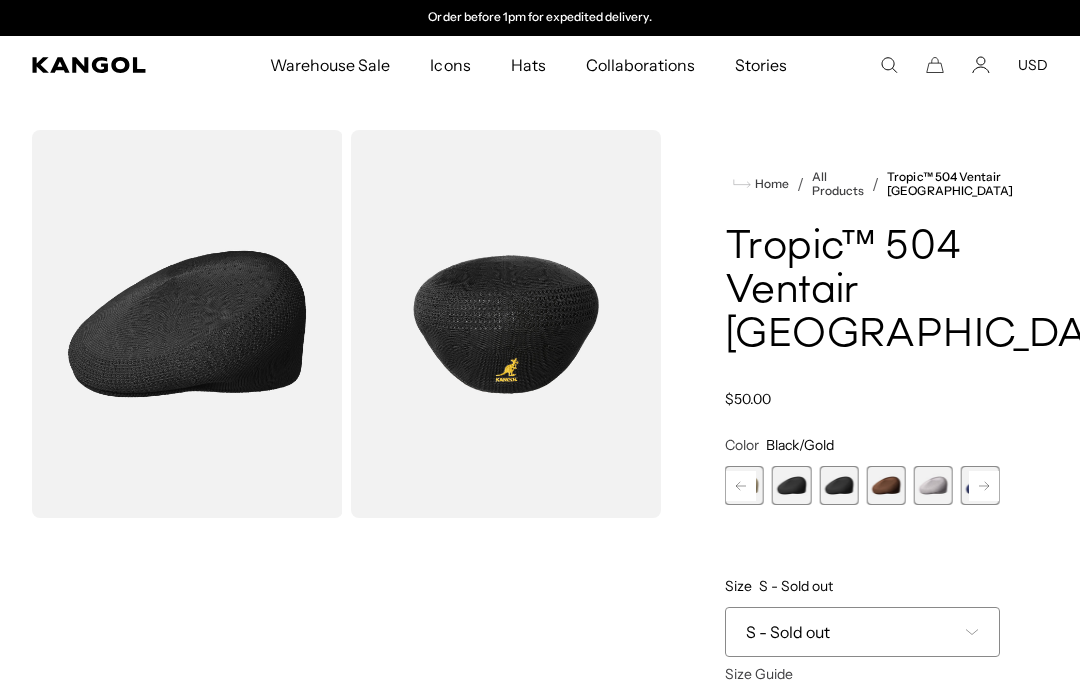 click at bounding box center [838, 485] 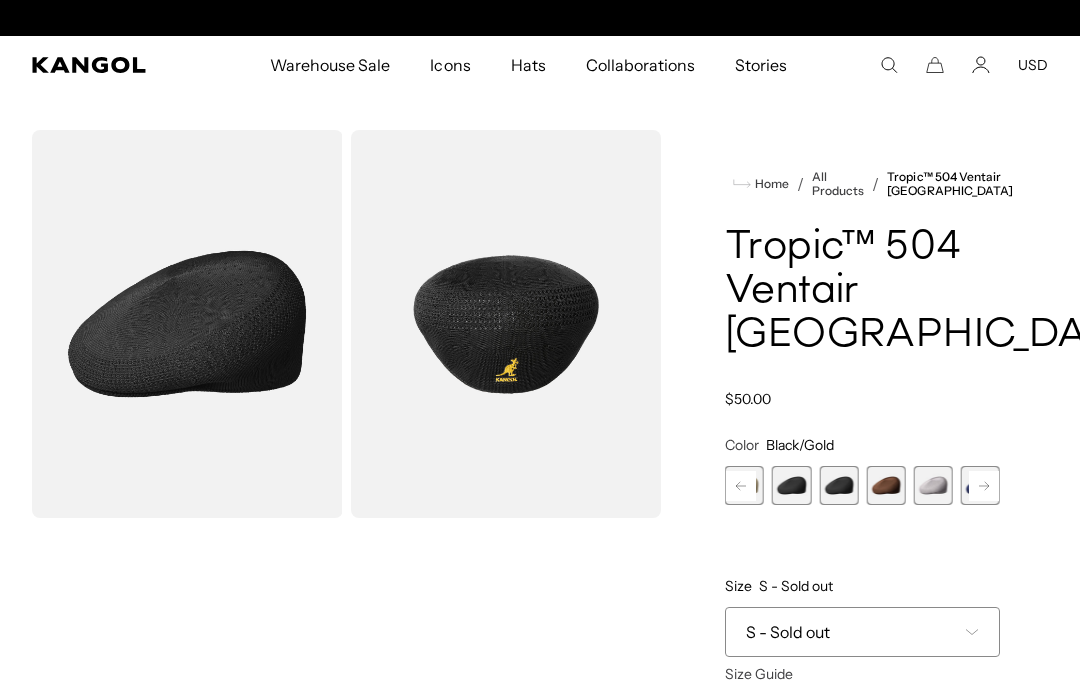 scroll, scrollTop: 0, scrollLeft: 0, axis: both 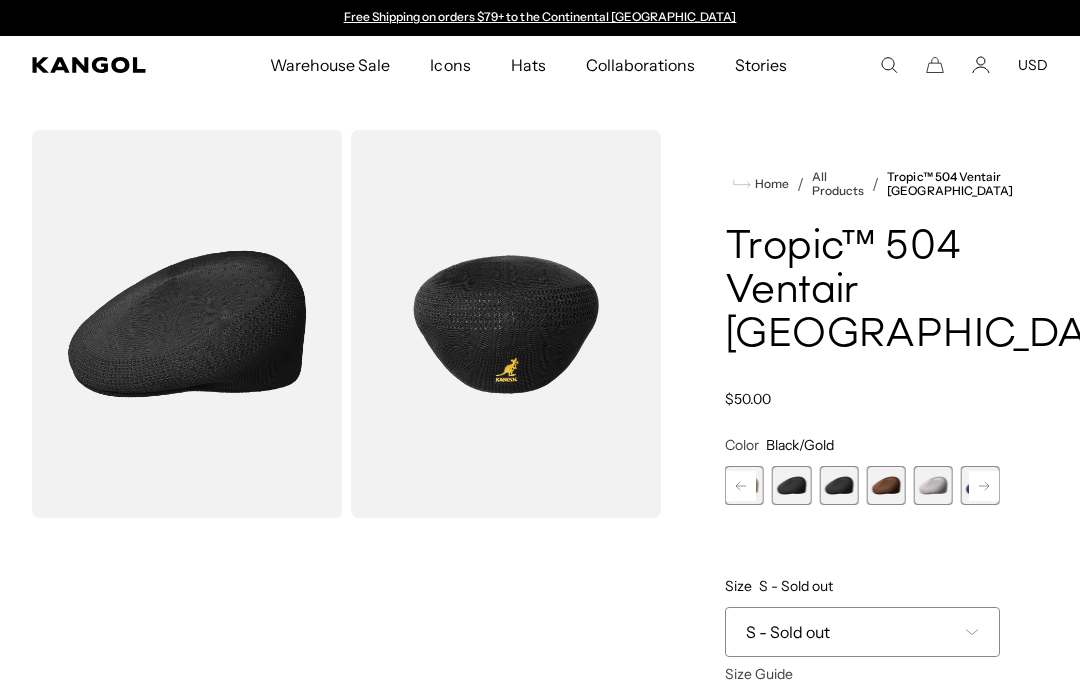 click at bounding box center (885, 485) 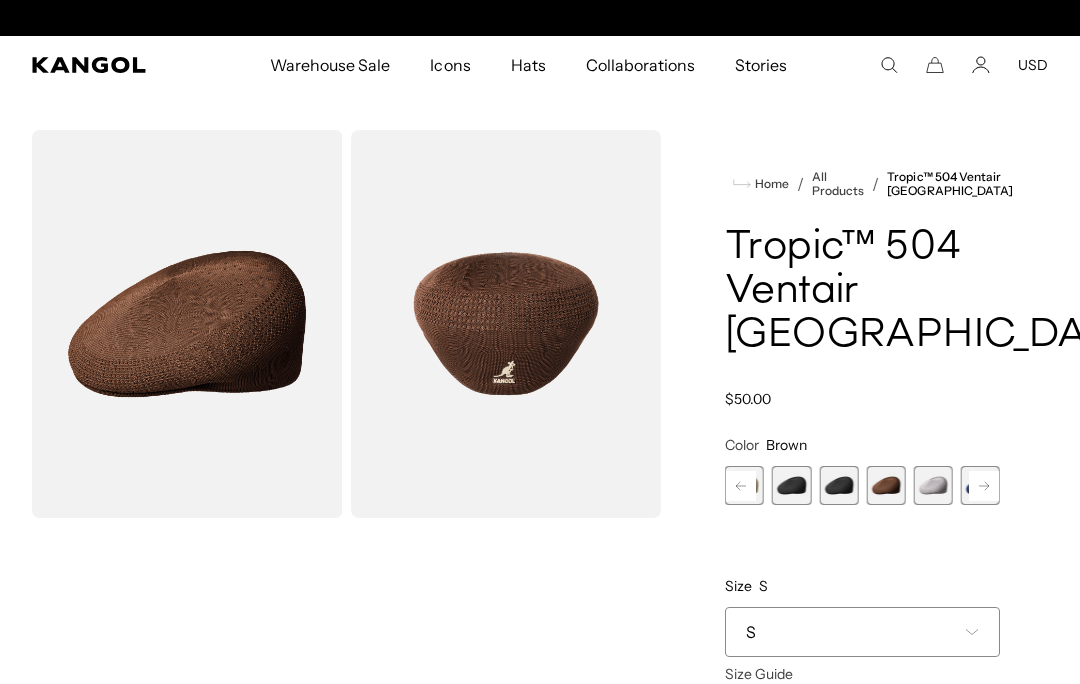 scroll, scrollTop: 0, scrollLeft: 0, axis: both 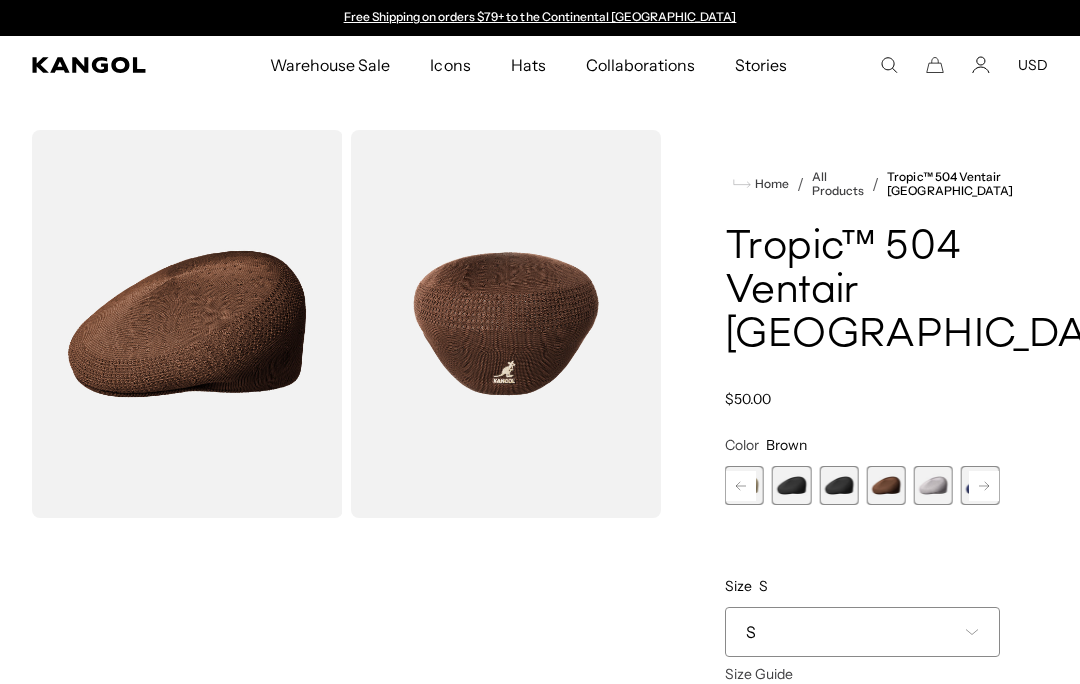 click at bounding box center (838, 485) 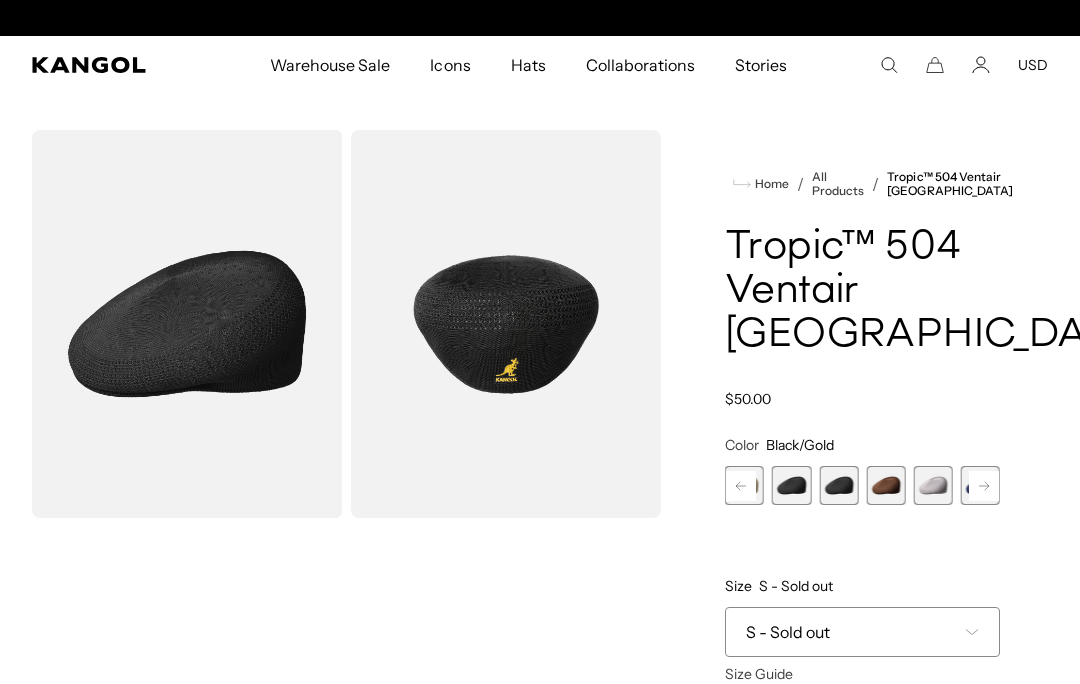 scroll, scrollTop: 0, scrollLeft: 0, axis: both 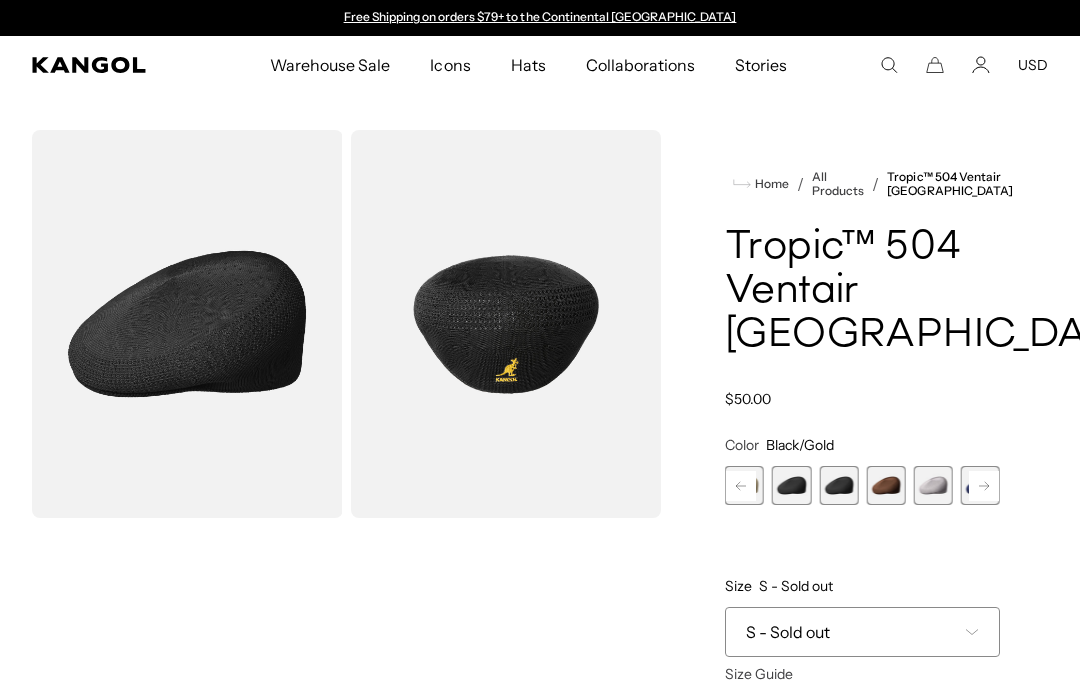 click at bounding box center (791, 485) 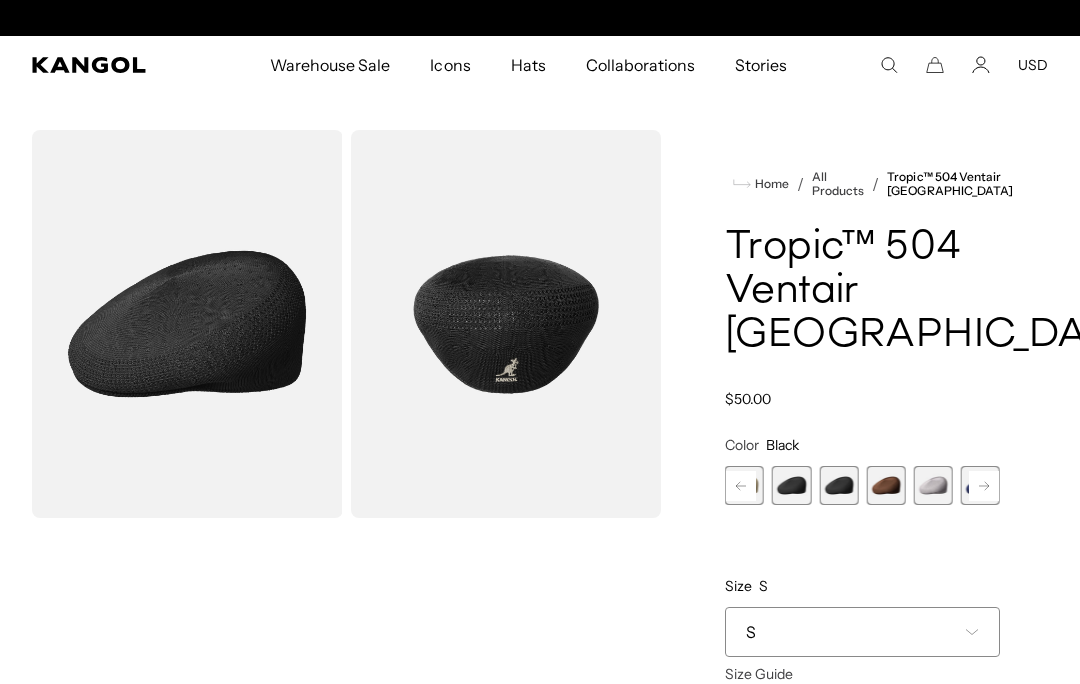 scroll, scrollTop: 0, scrollLeft: 412, axis: horizontal 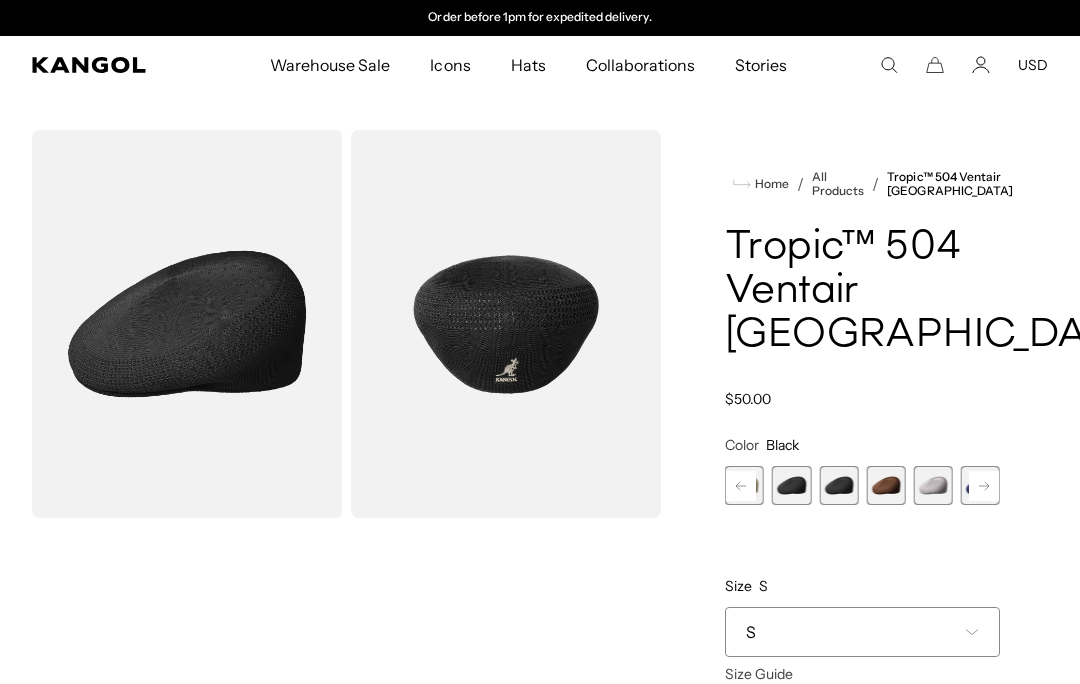 click 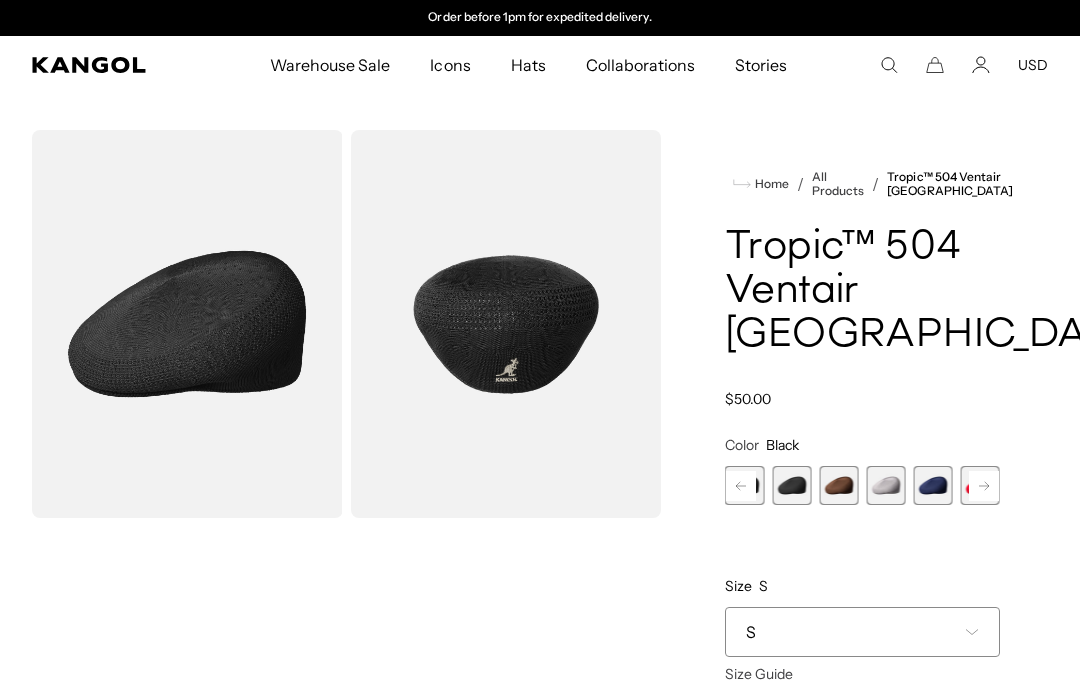 click at bounding box center (933, 485) 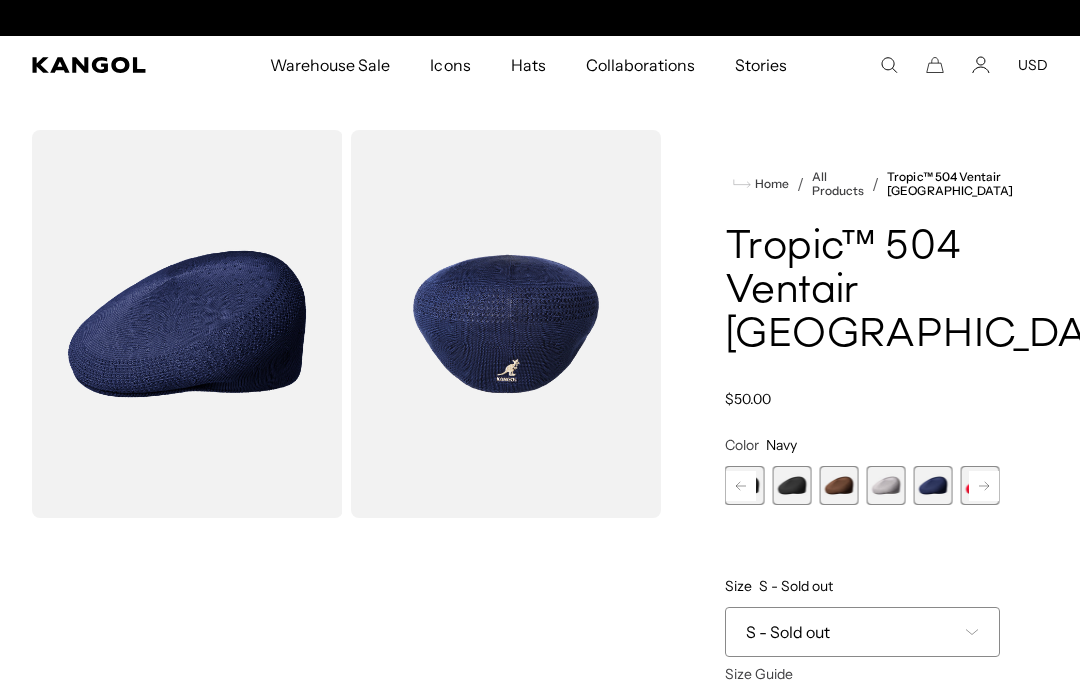 scroll, scrollTop: 0, scrollLeft: 0, axis: both 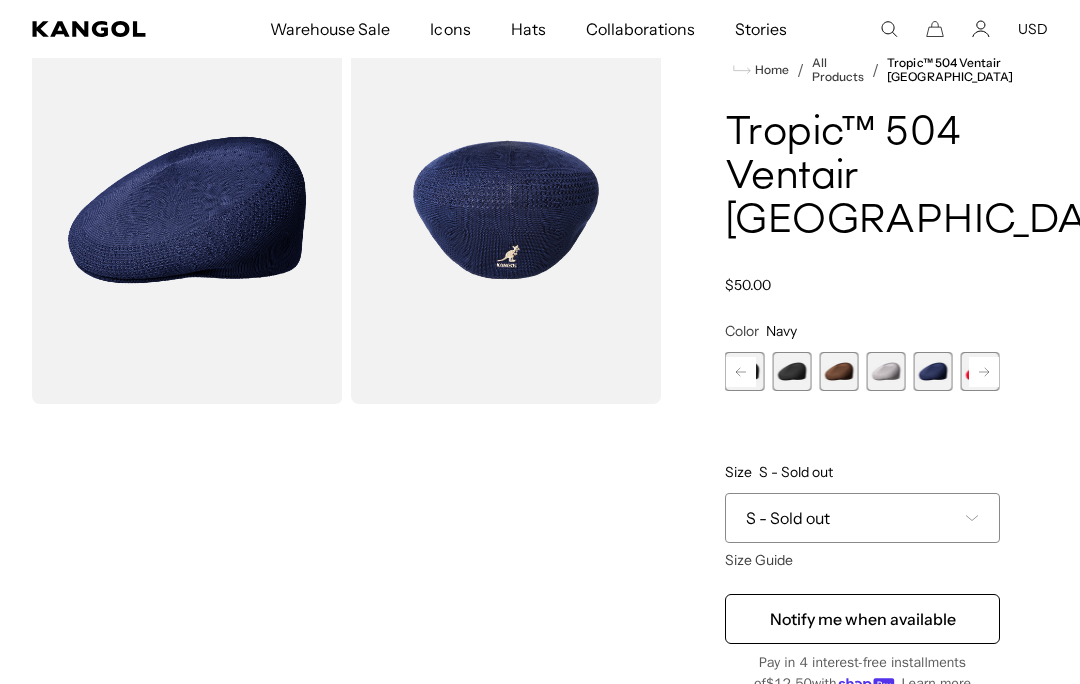 click 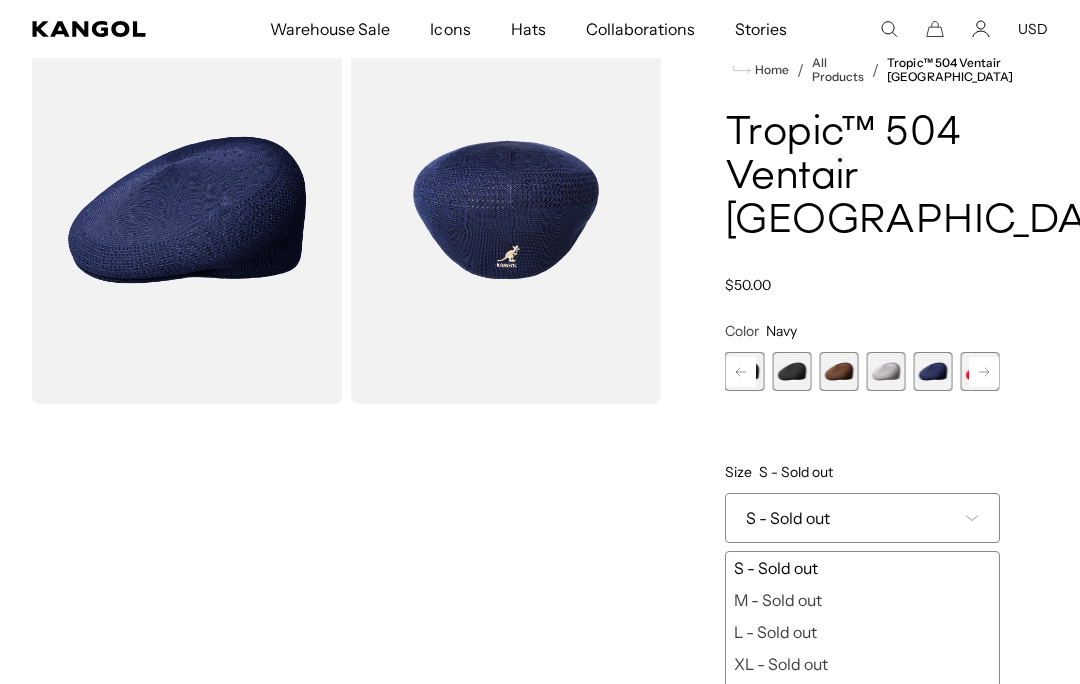 scroll, scrollTop: 0, scrollLeft: 0, axis: both 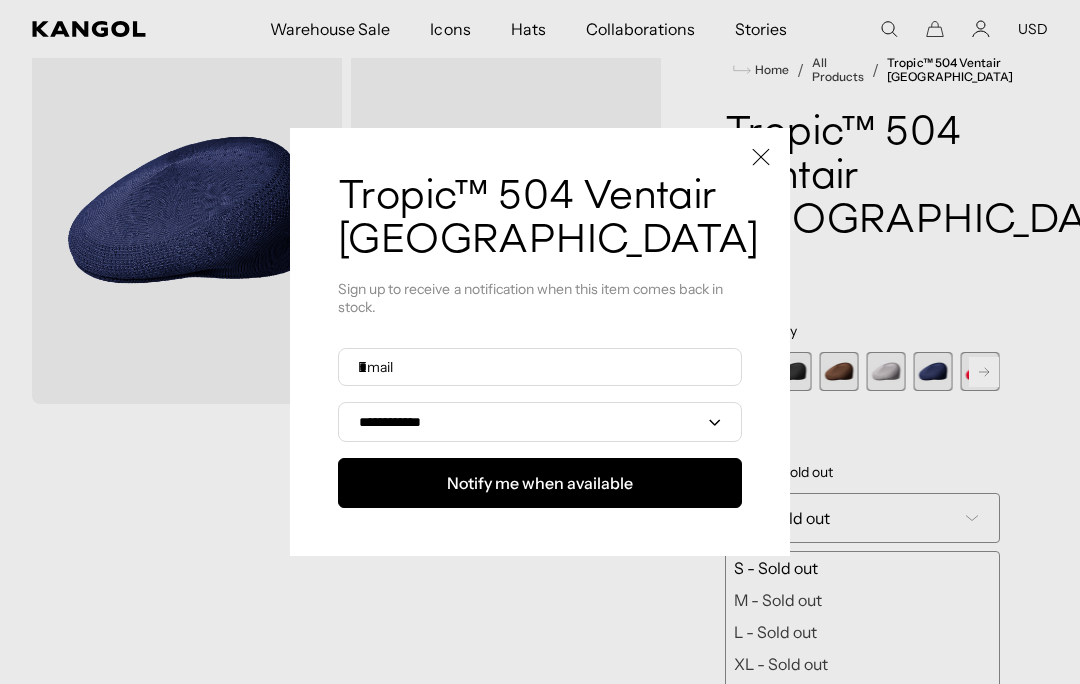 click on "**********" at bounding box center (540, 422) 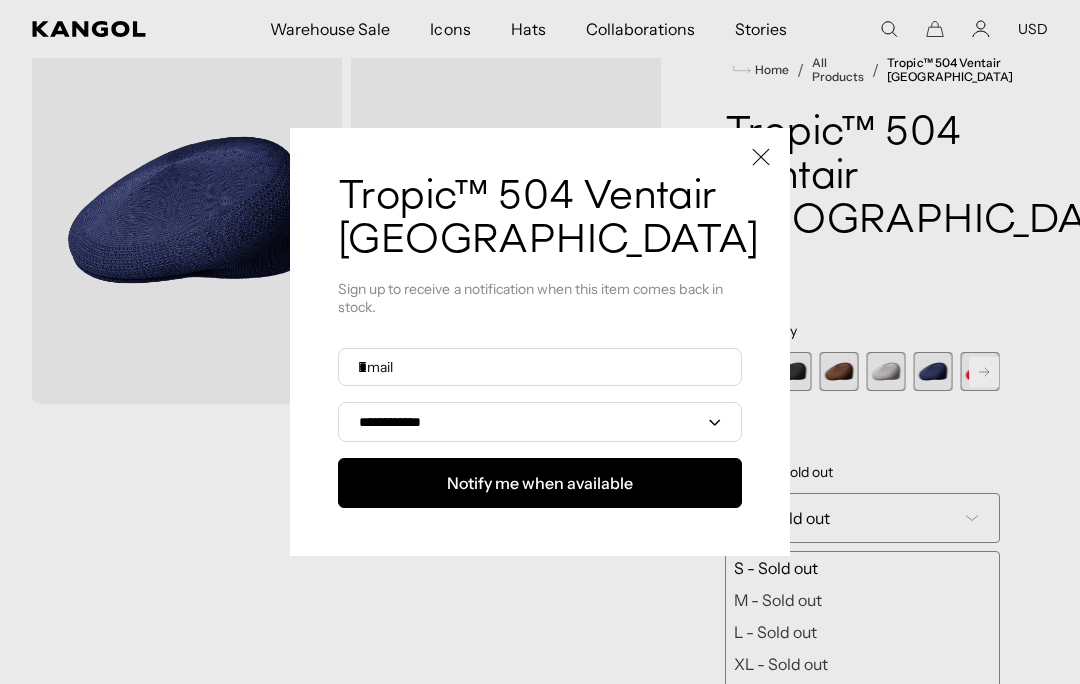 scroll, scrollTop: 0, scrollLeft: 412, axis: horizontal 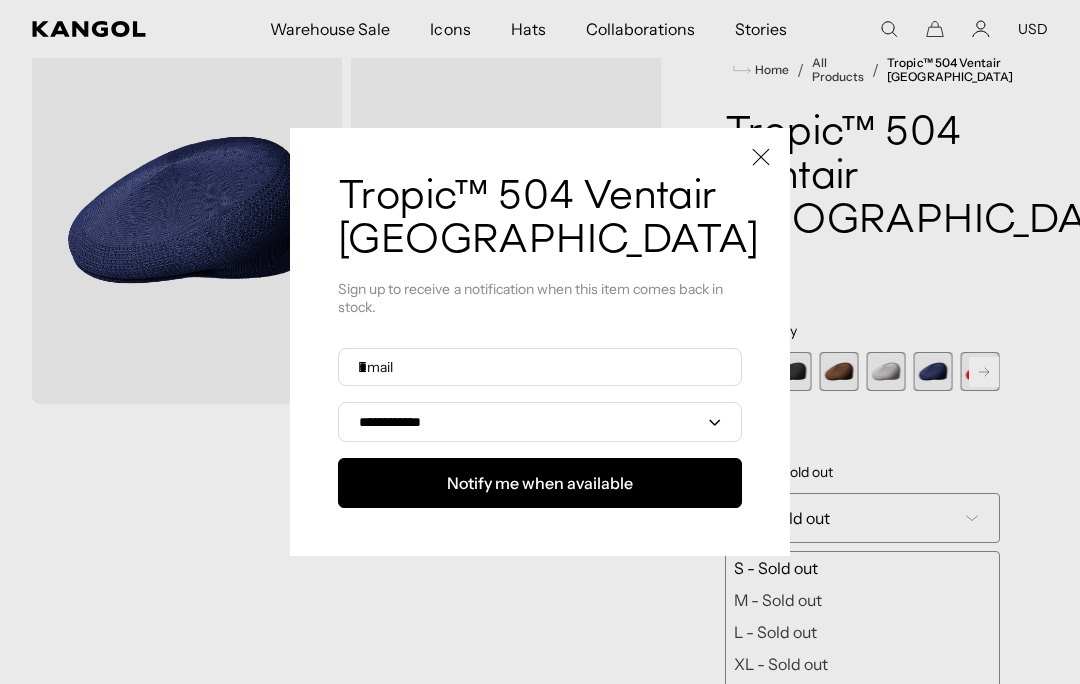 select on "**********" 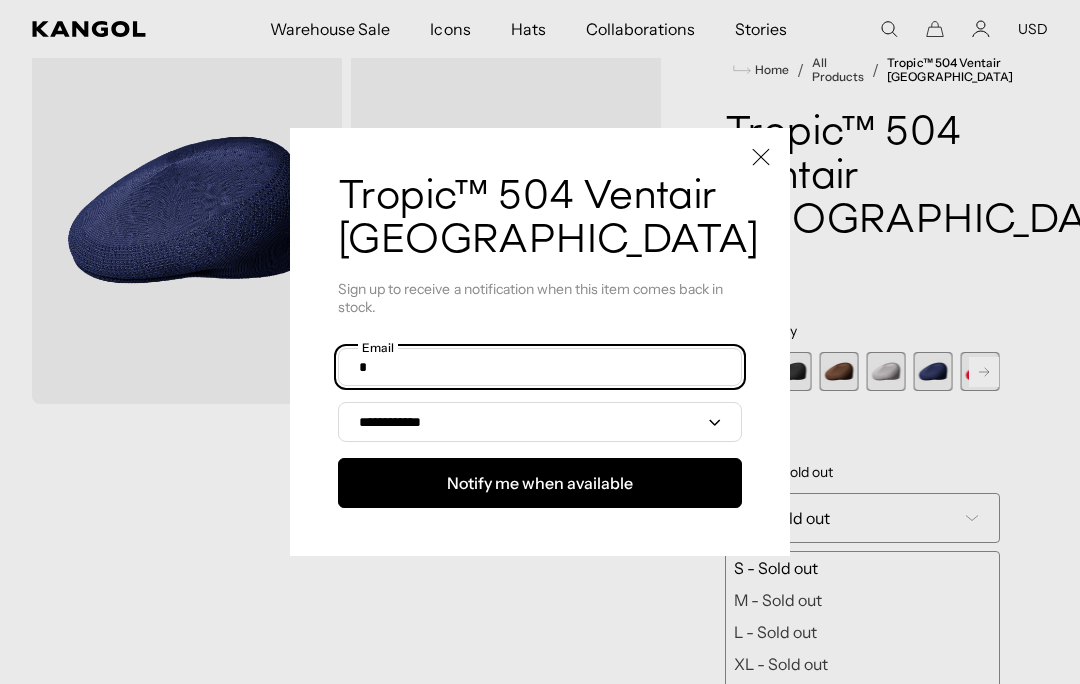 click at bounding box center [540, 367] 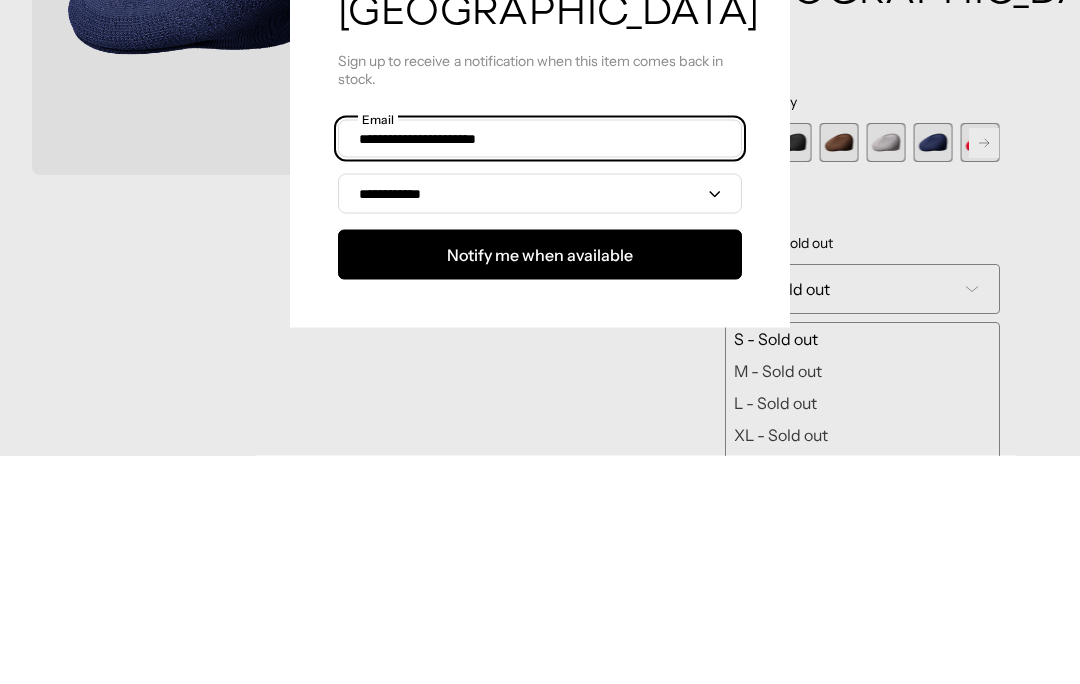 scroll, scrollTop: 0, scrollLeft: 0, axis: both 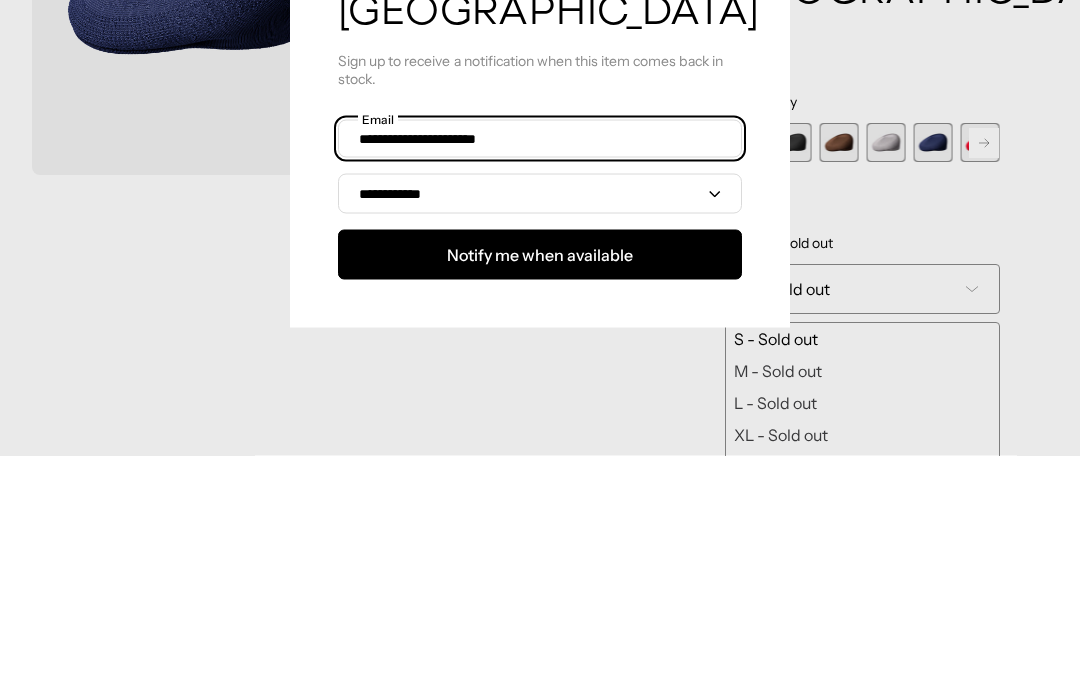 type on "**********" 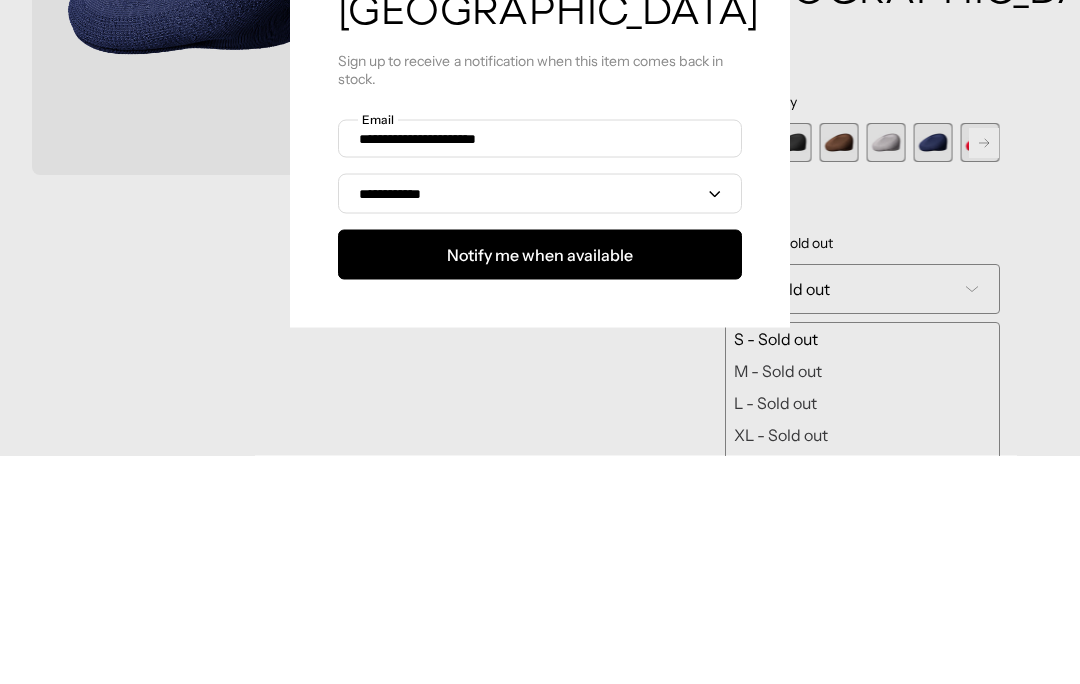 click on "Notify me when available" at bounding box center (540, 483) 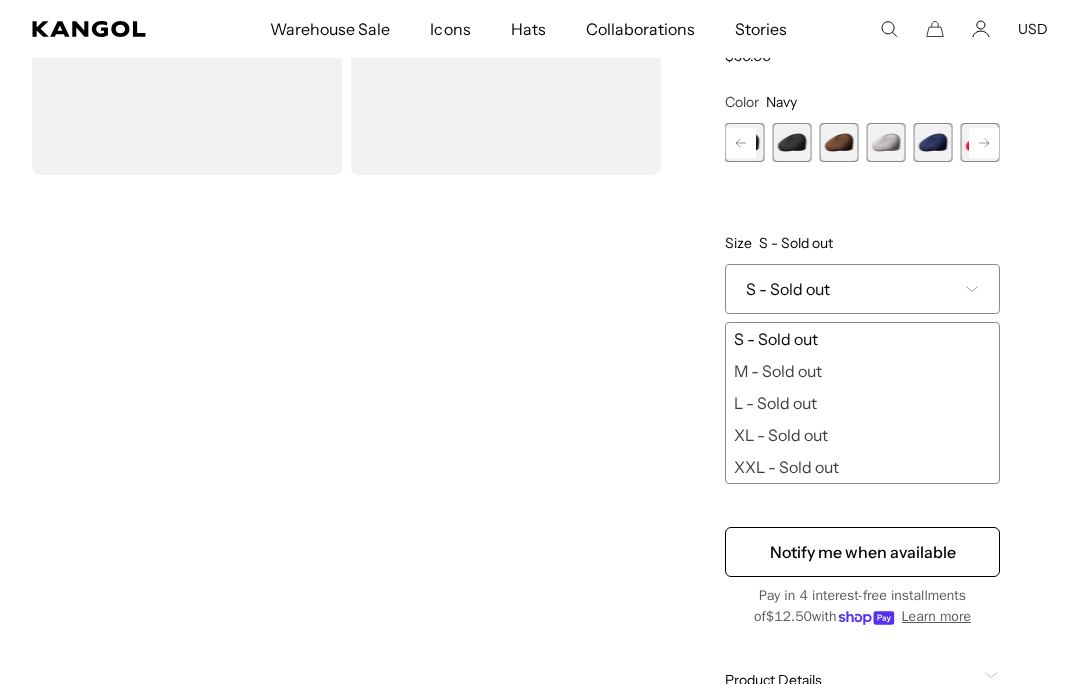 scroll, scrollTop: 0, scrollLeft: 412, axis: horizontal 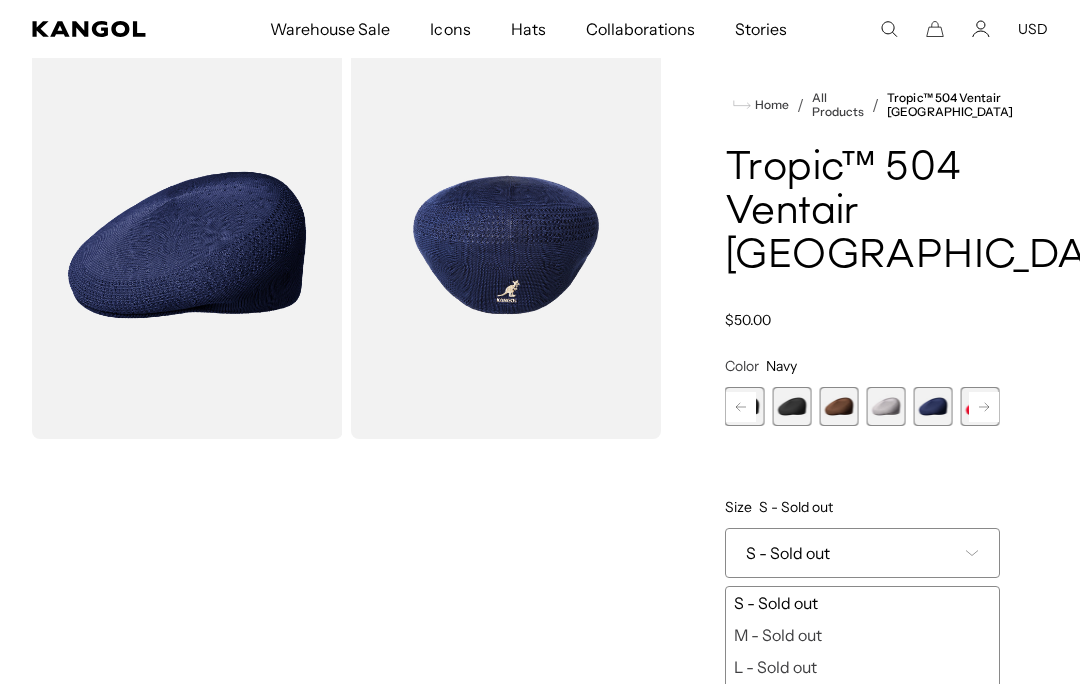 click 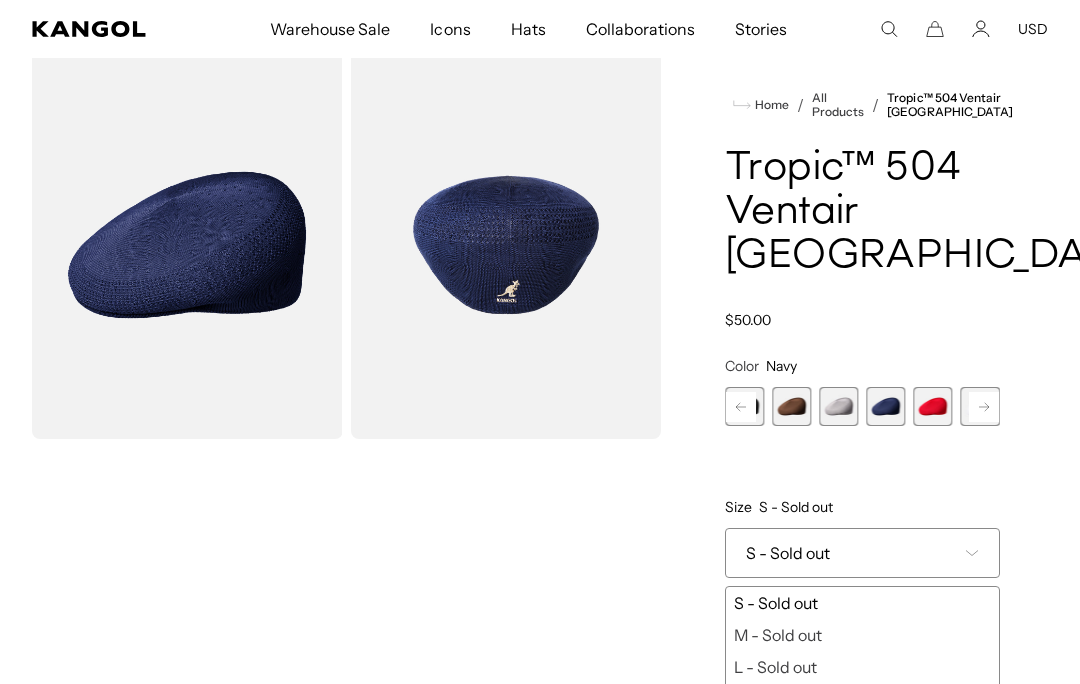 scroll, scrollTop: 0, scrollLeft: 412, axis: horizontal 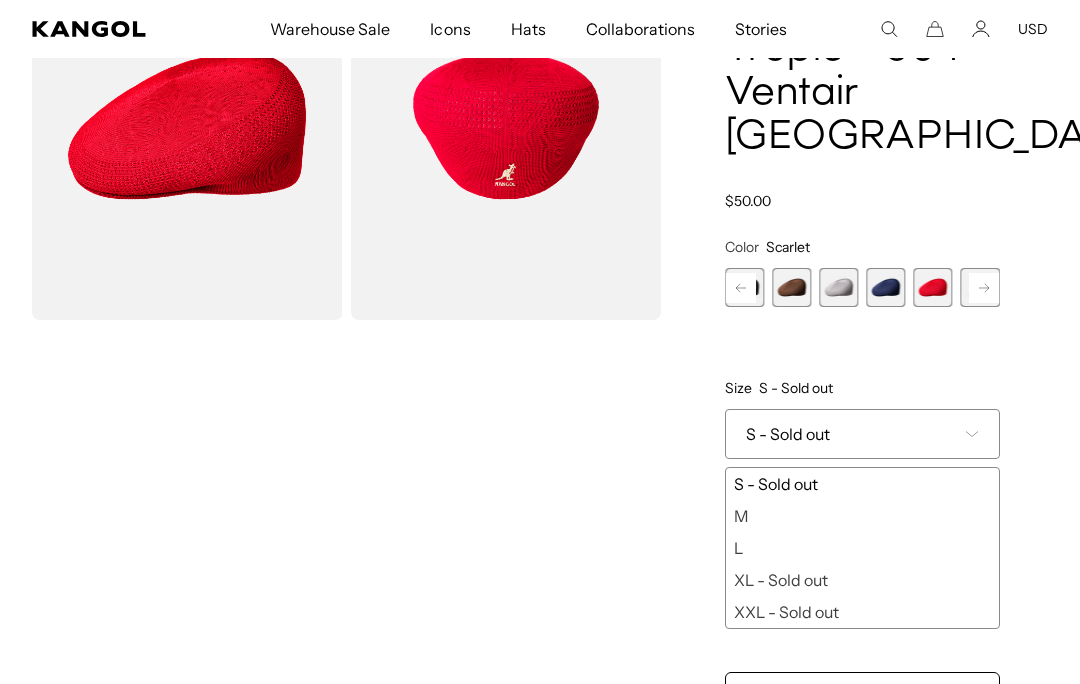 click 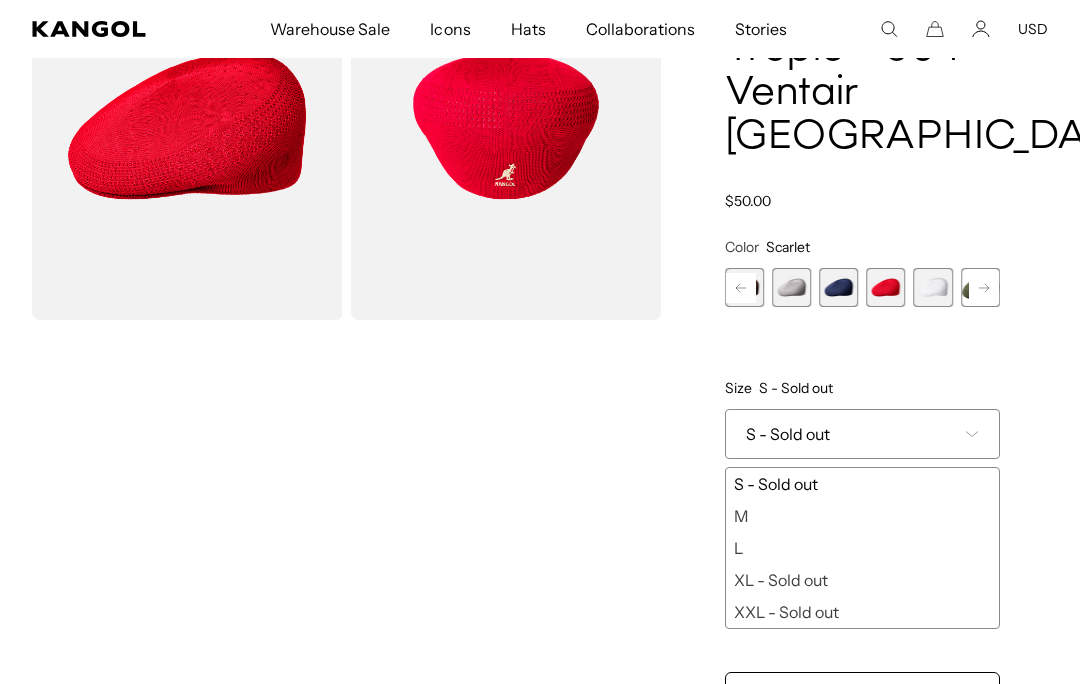 scroll, scrollTop: 0, scrollLeft: 0, axis: both 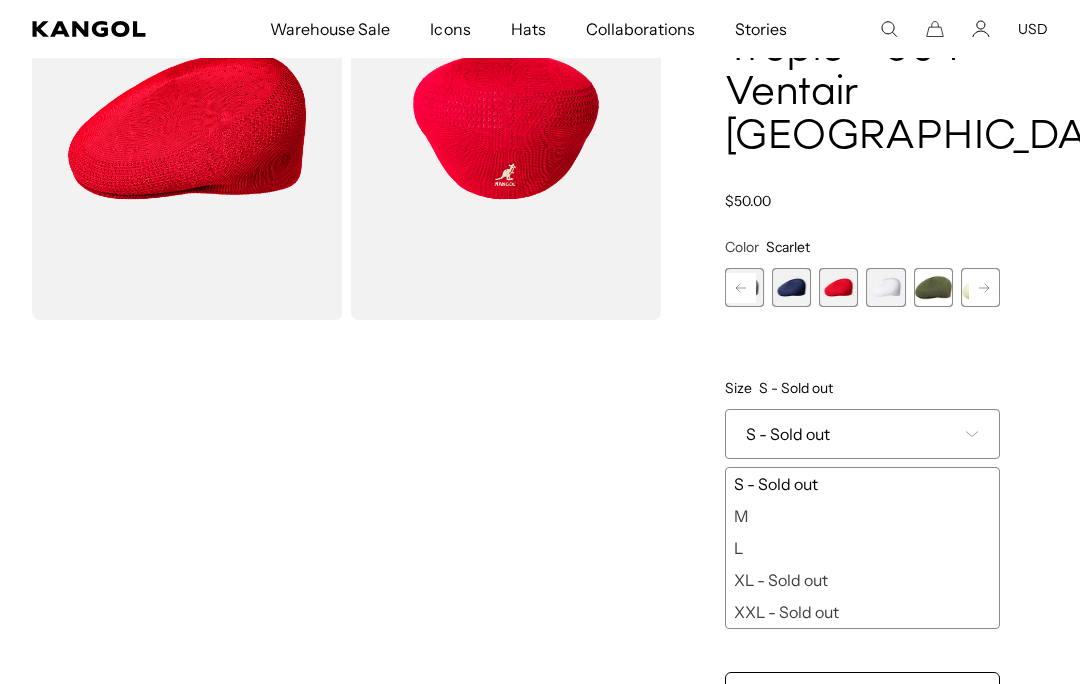 click 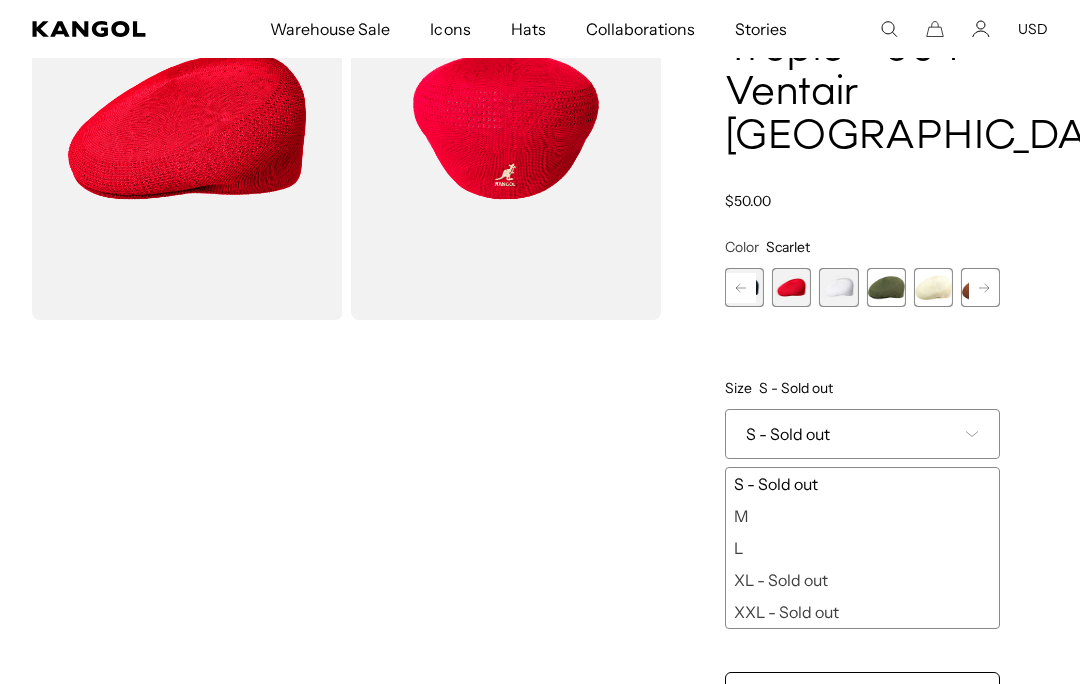 scroll, scrollTop: 0, scrollLeft: 412, axis: horizontal 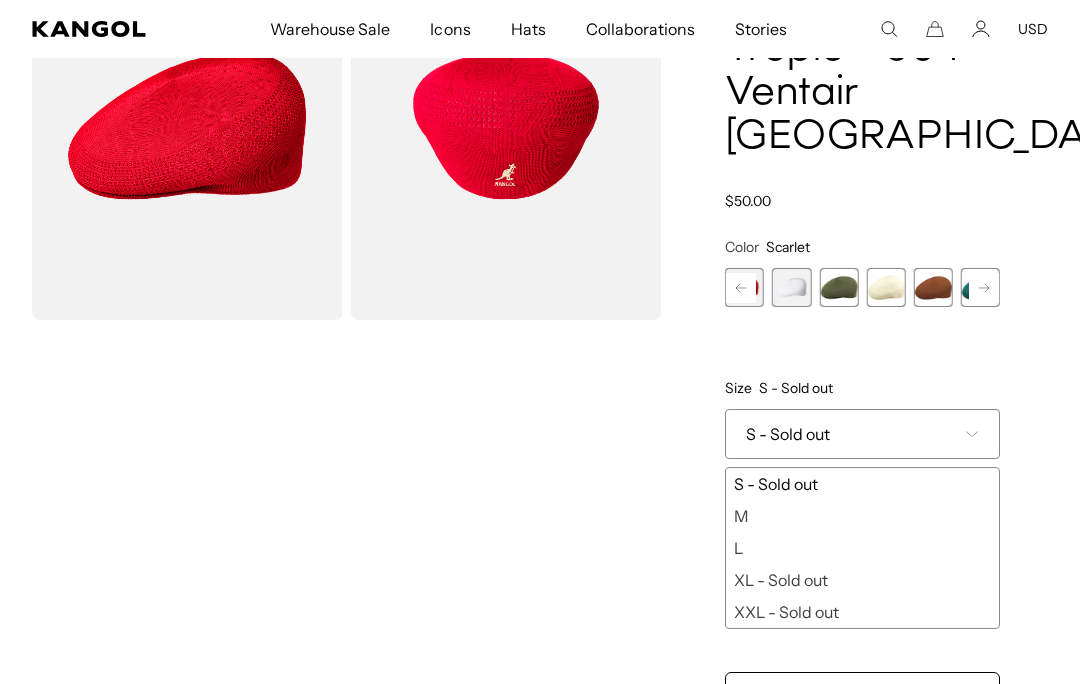 click 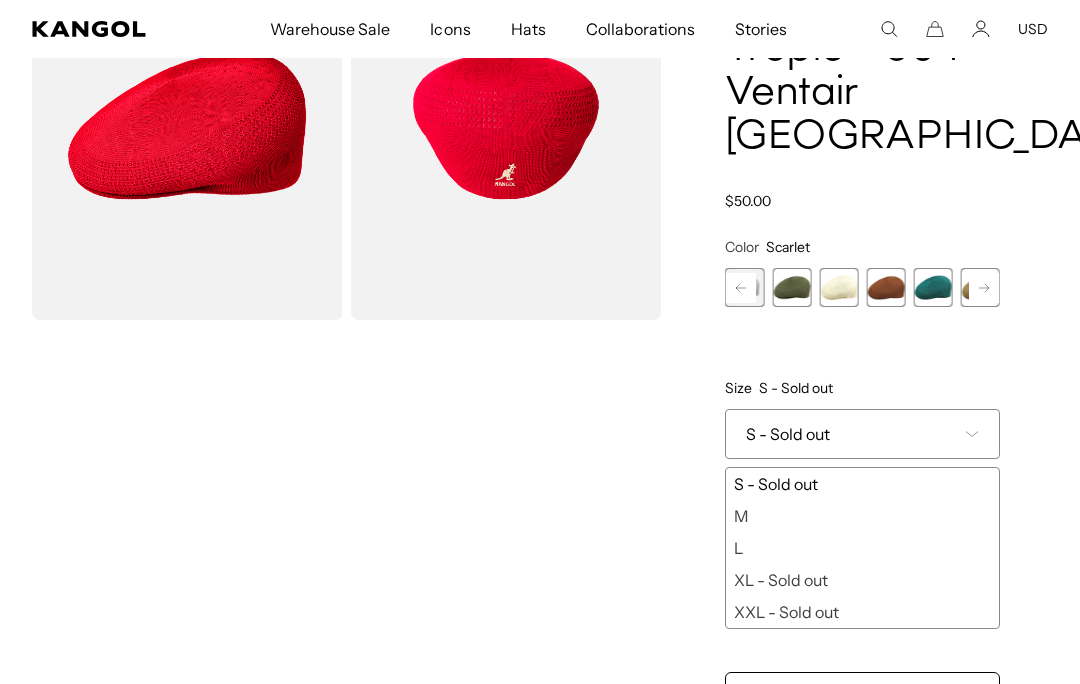scroll, scrollTop: 0, scrollLeft: 0, axis: both 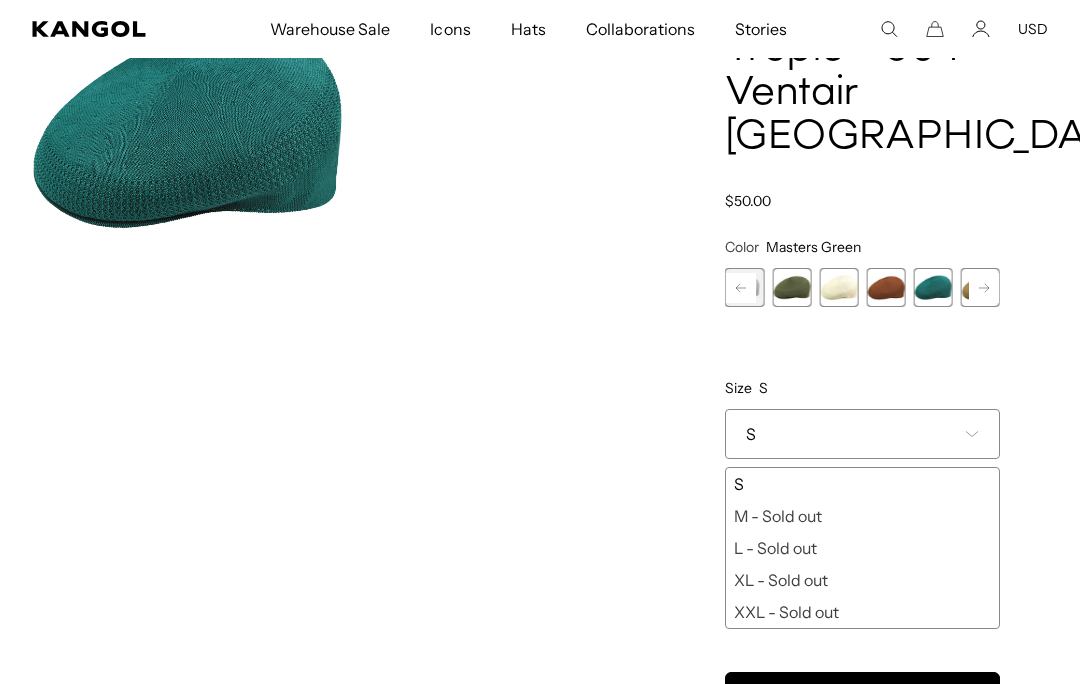 click 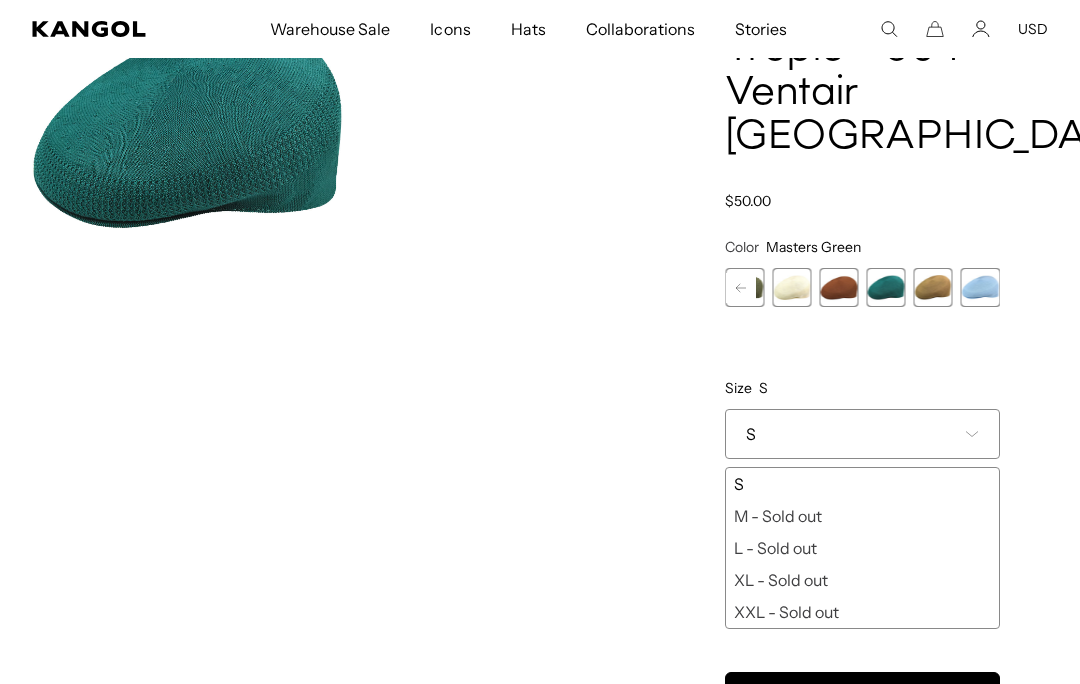scroll, scrollTop: 0, scrollLeft: 412, axis: horizontal 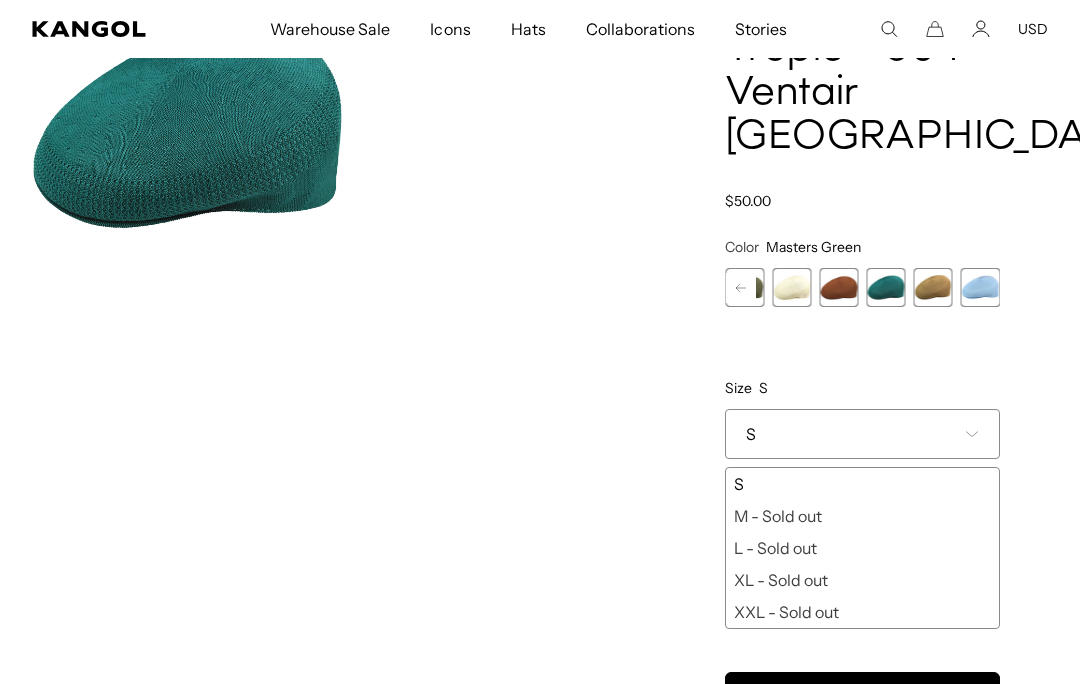 click at bounding box center (980, 287) 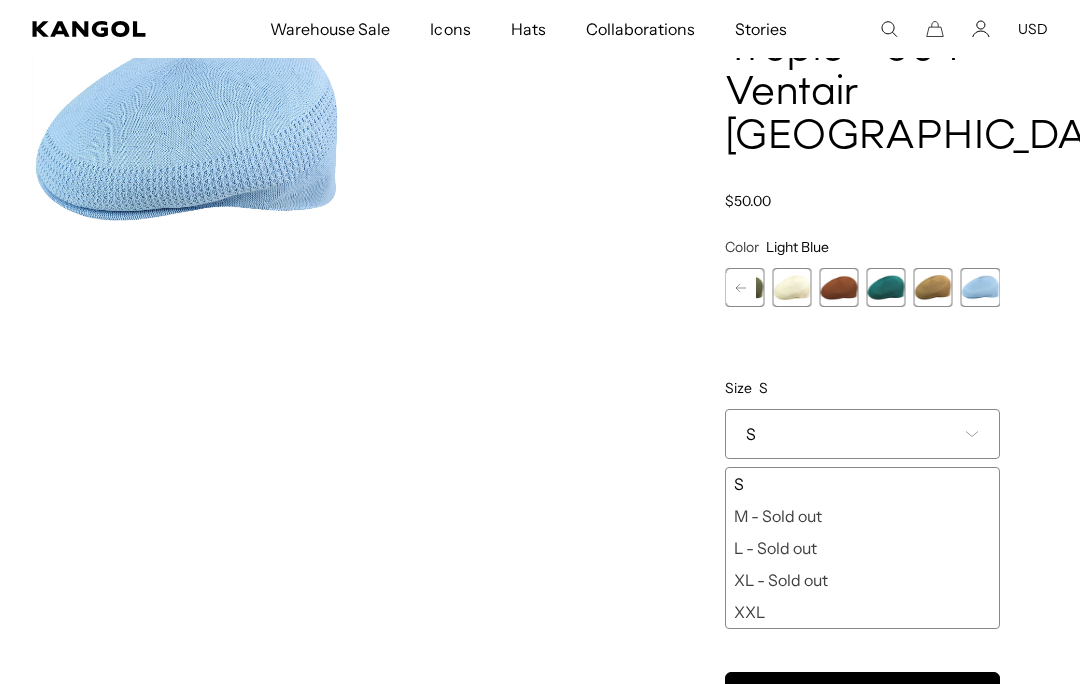 scroll, scrollTop: 0, scrollLeft: 412, axis: horizontal 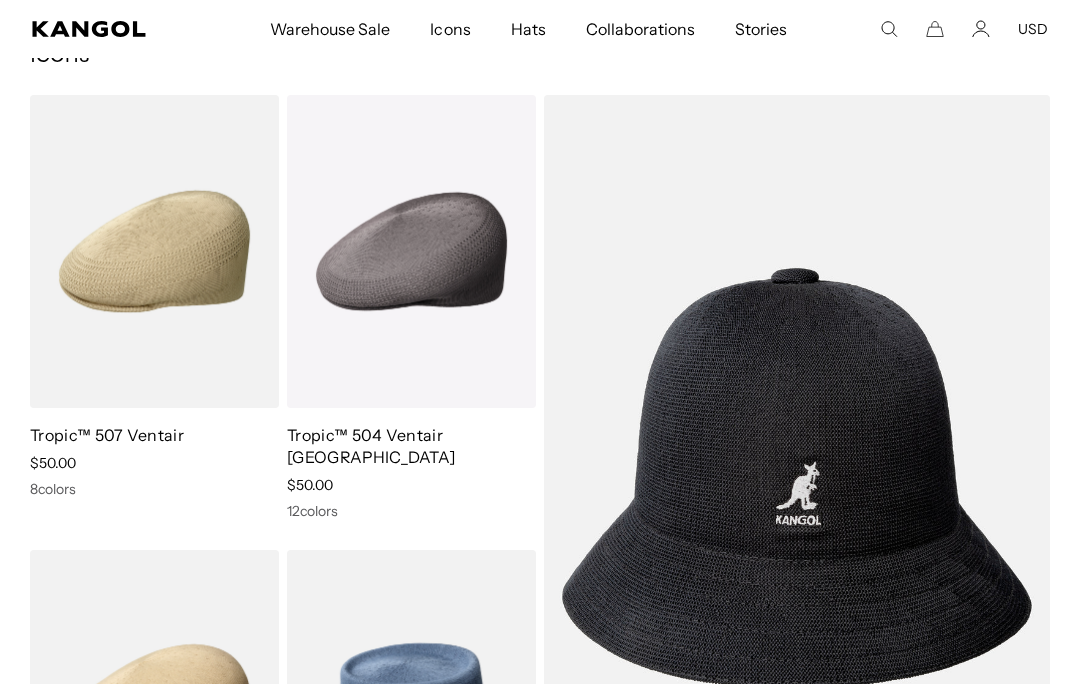 click at bounding box center [0, 0] 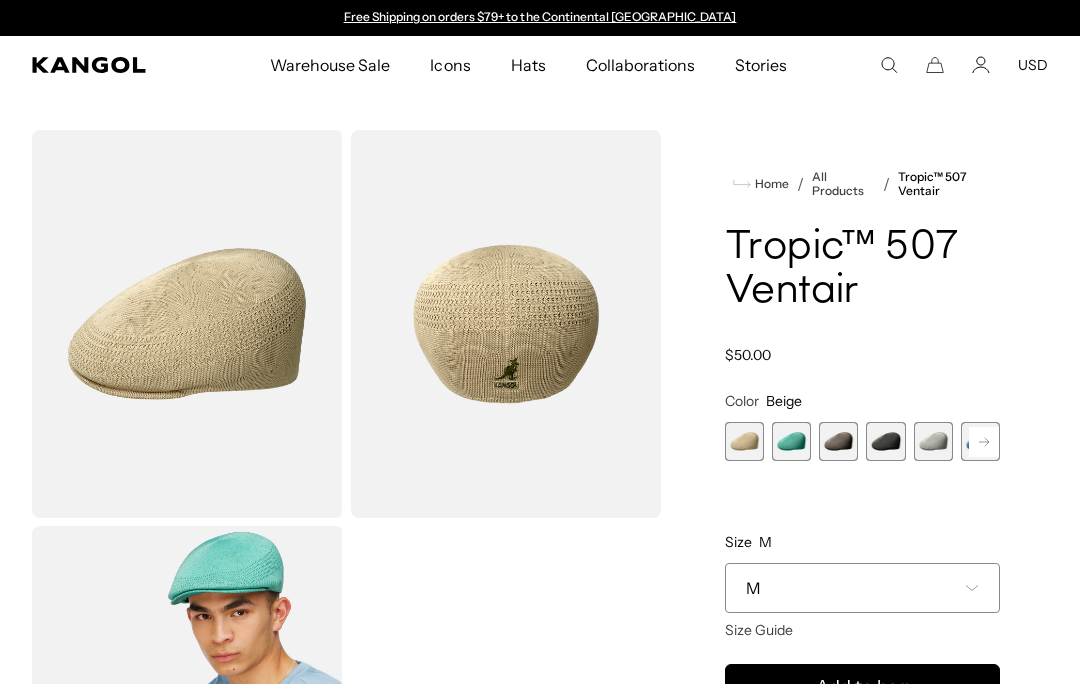 scroll, scrollTop: 0, scrollLeft: 0, axis: both 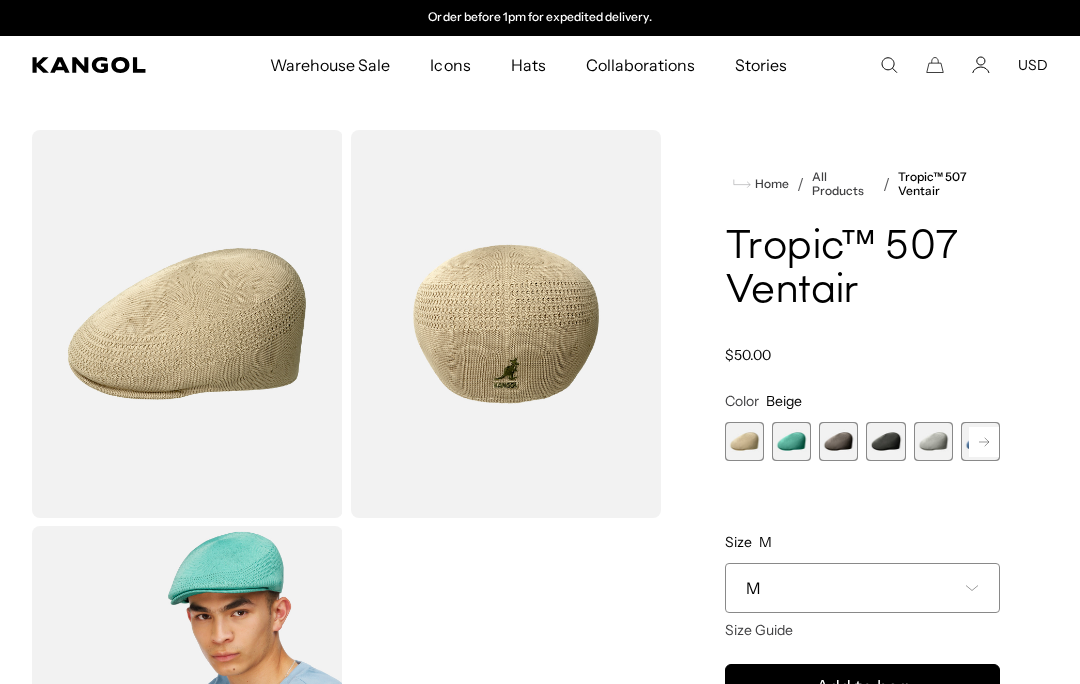click 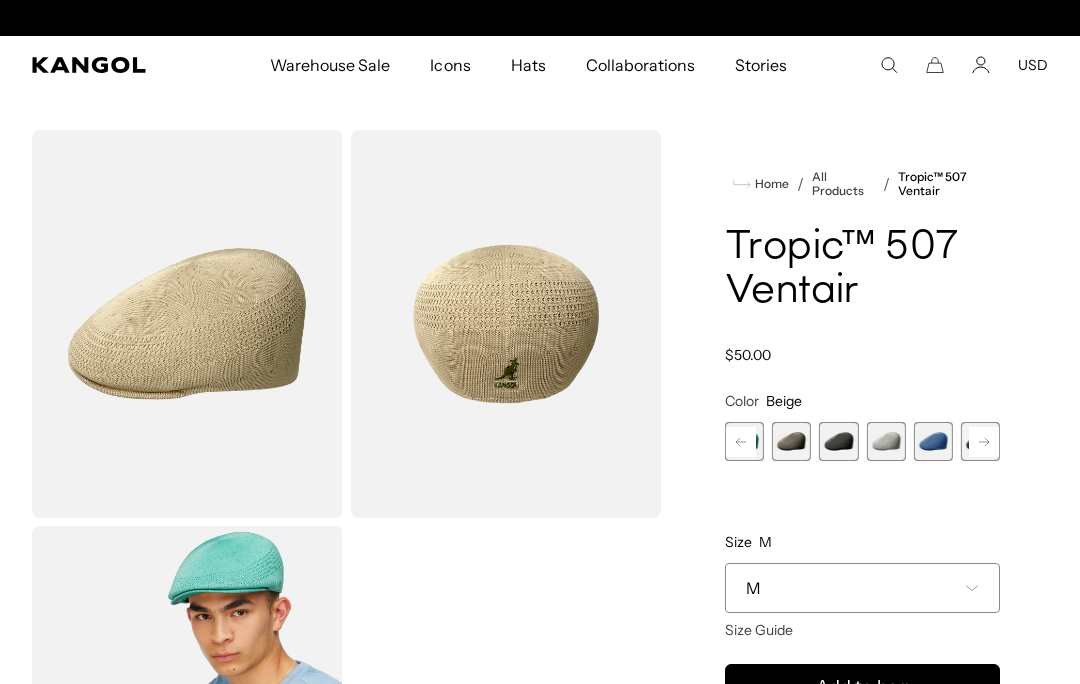 scroll, scrollTop: 0, scrollLeft: 0, axis: both 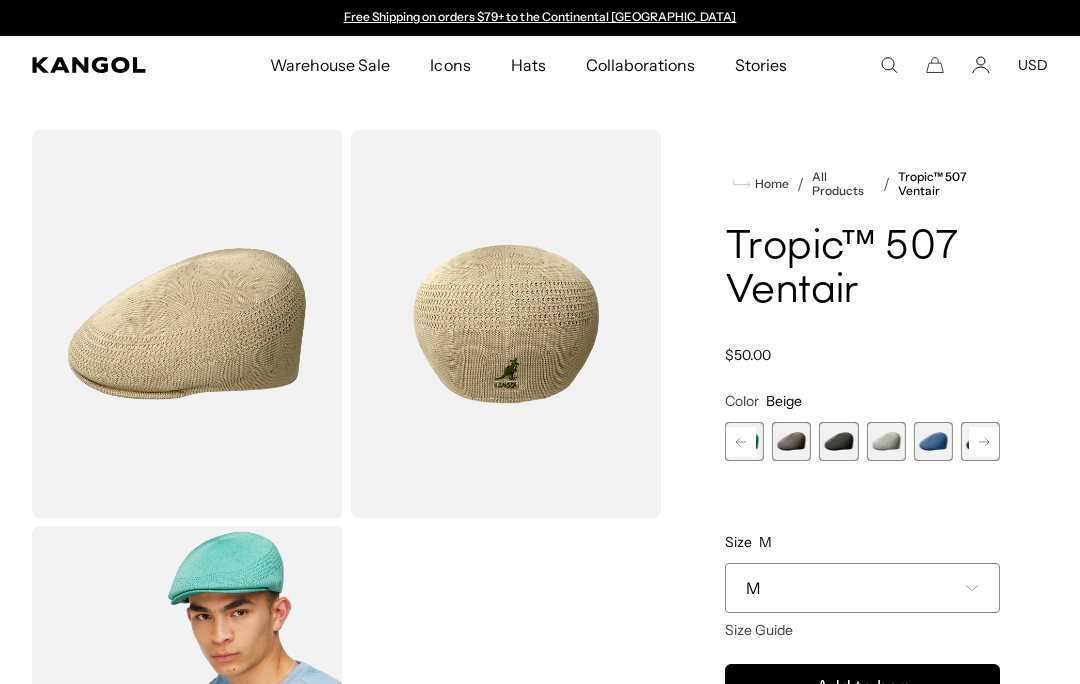 click 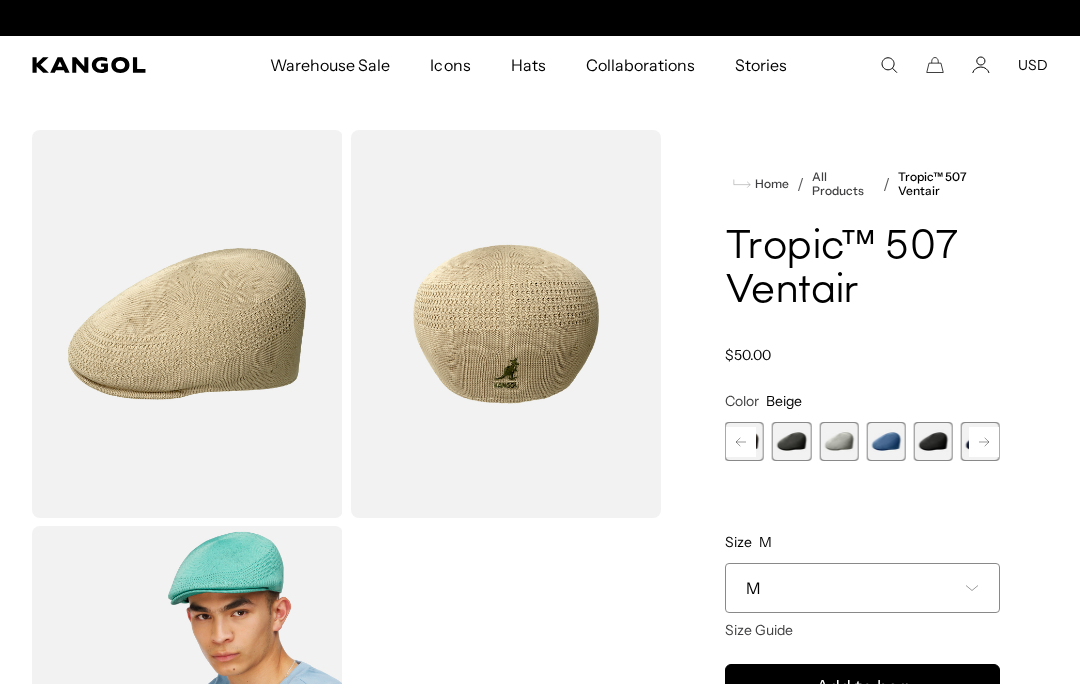 scroll, scrollTop: 0, scrollLeft: 412, axis: horizontal 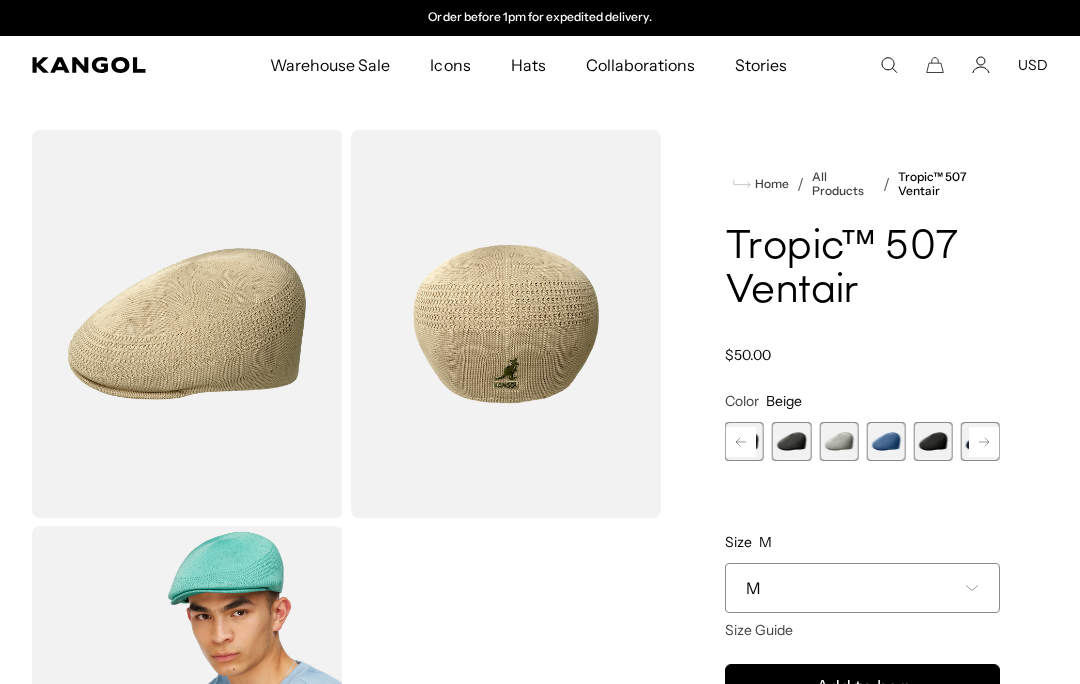 click at bounding box center [933, 441] 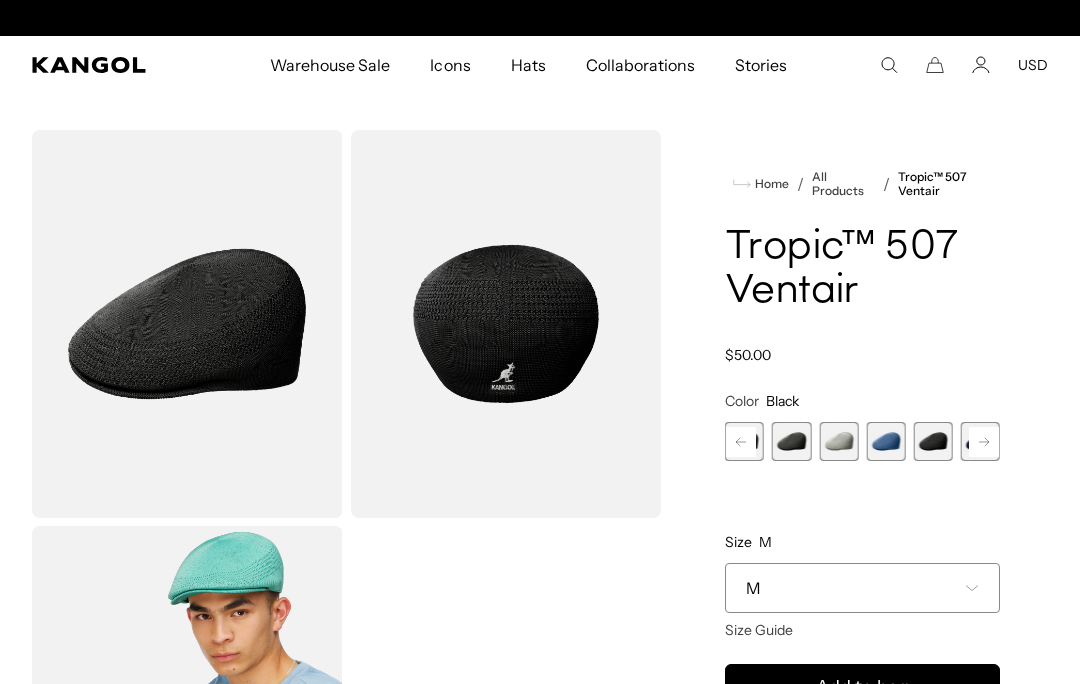 scroll, scrollTop: 0, scrollLeft: 0, axis: both 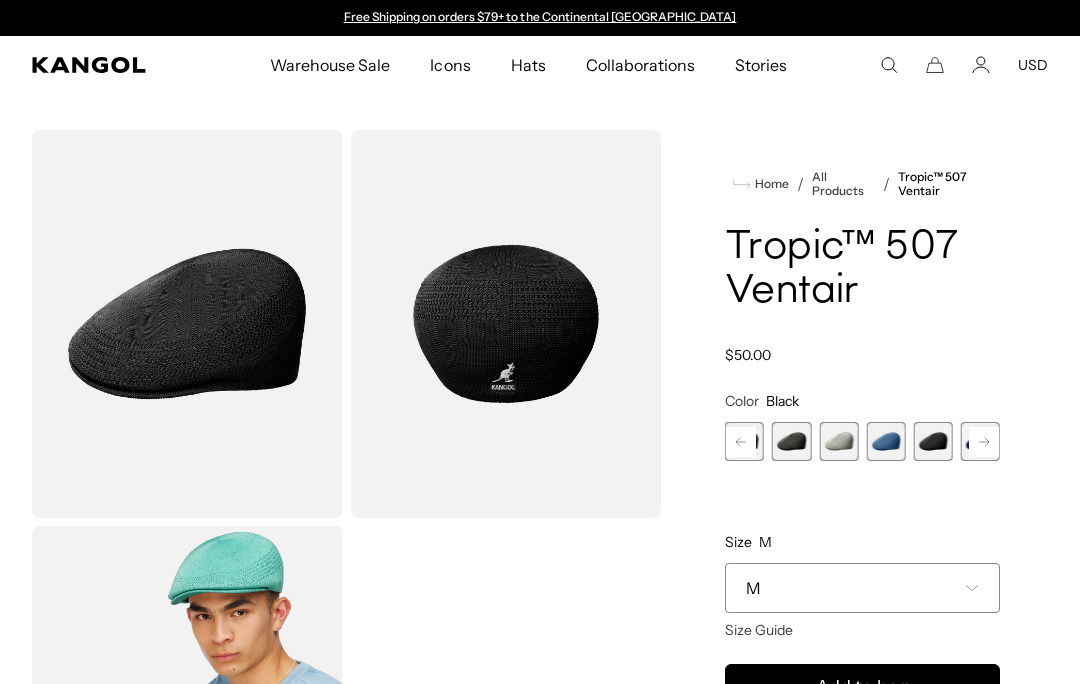 click 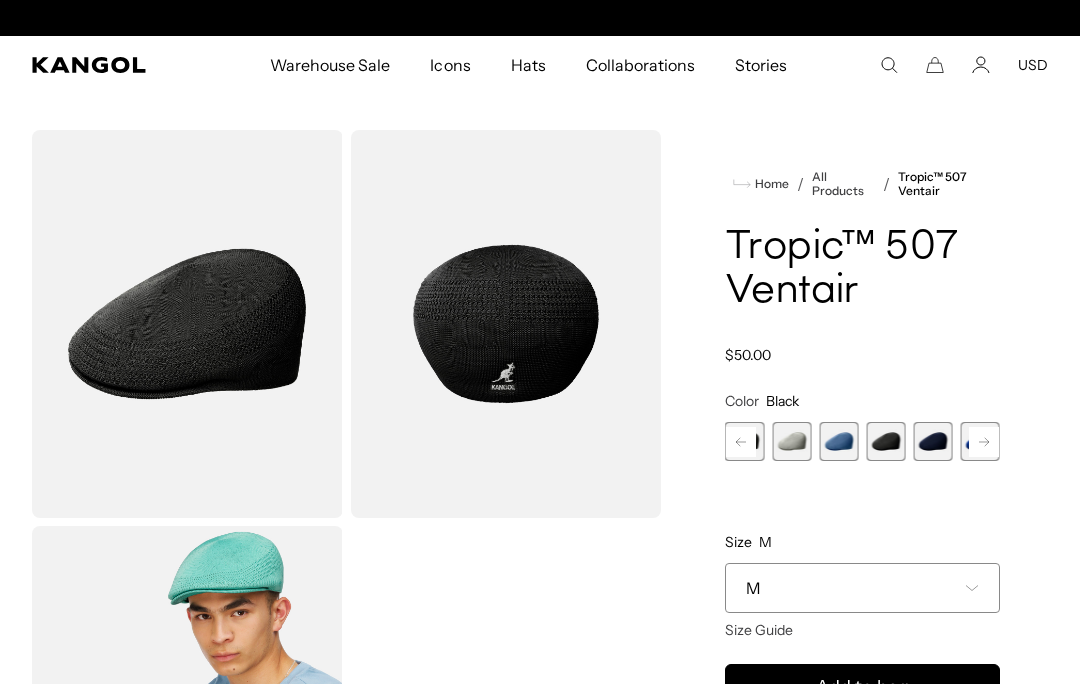 scroll, scrollTop: 0, scrollLeft: 412, axis: horizontal 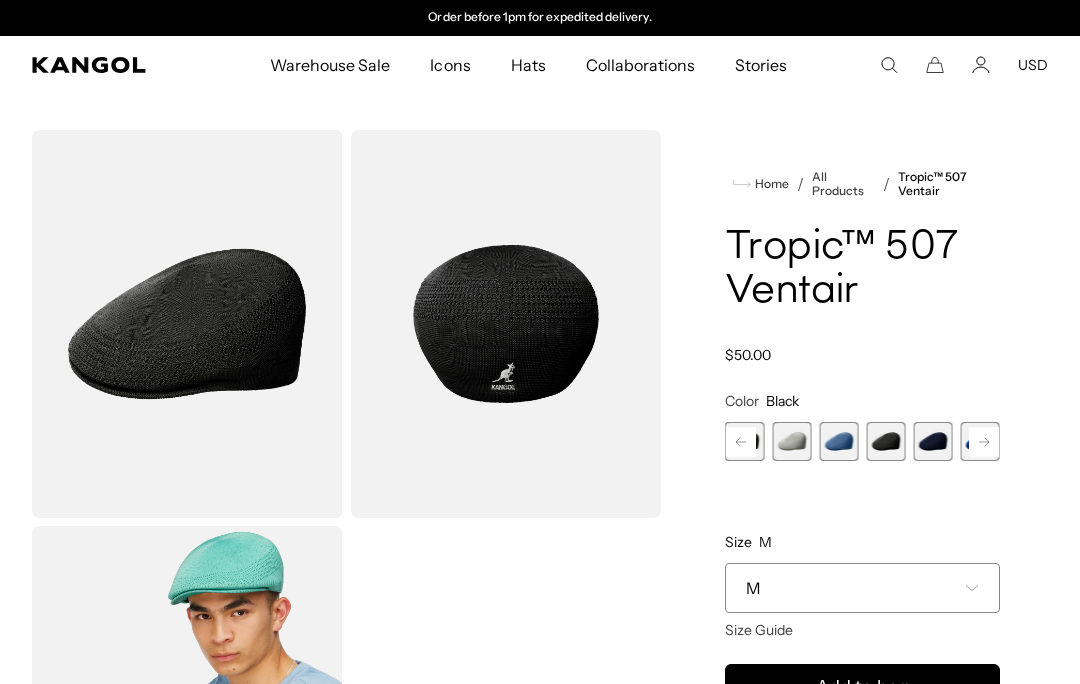 click at bounding box center [933, 441] 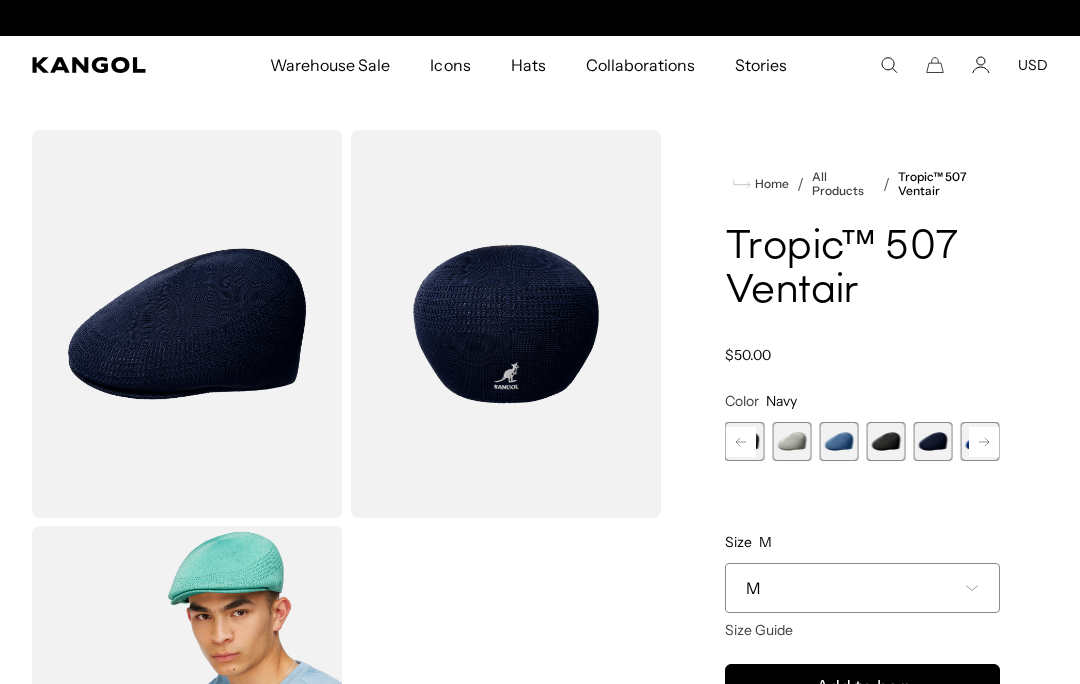 scroll, scrollTop: 0, scrollLeft: 0, axis: both 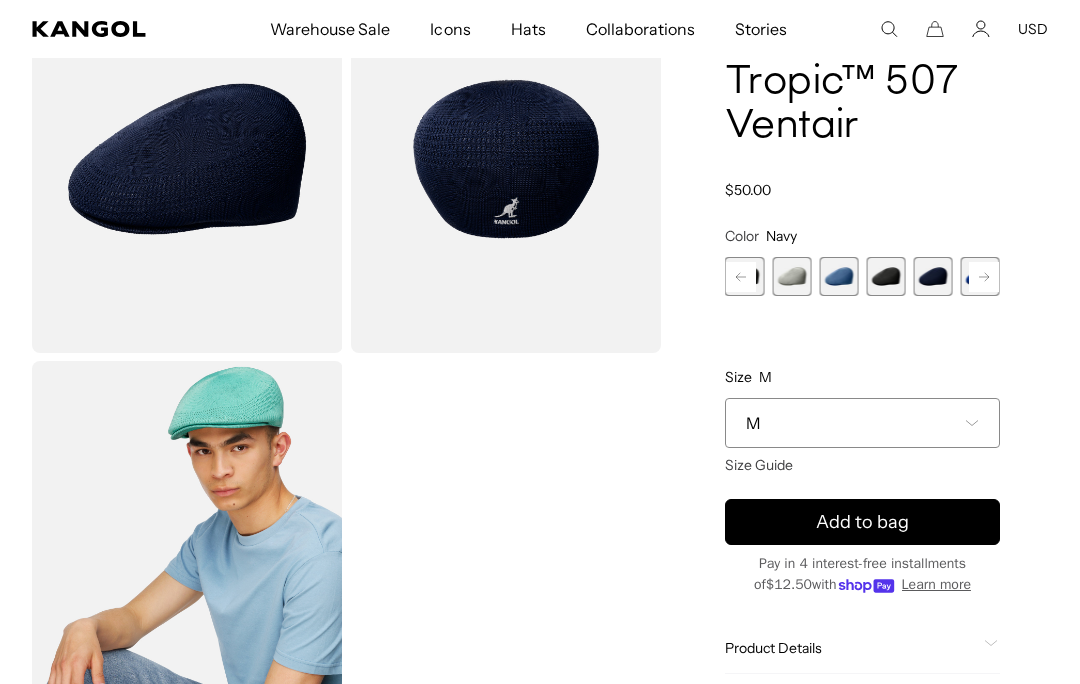 click 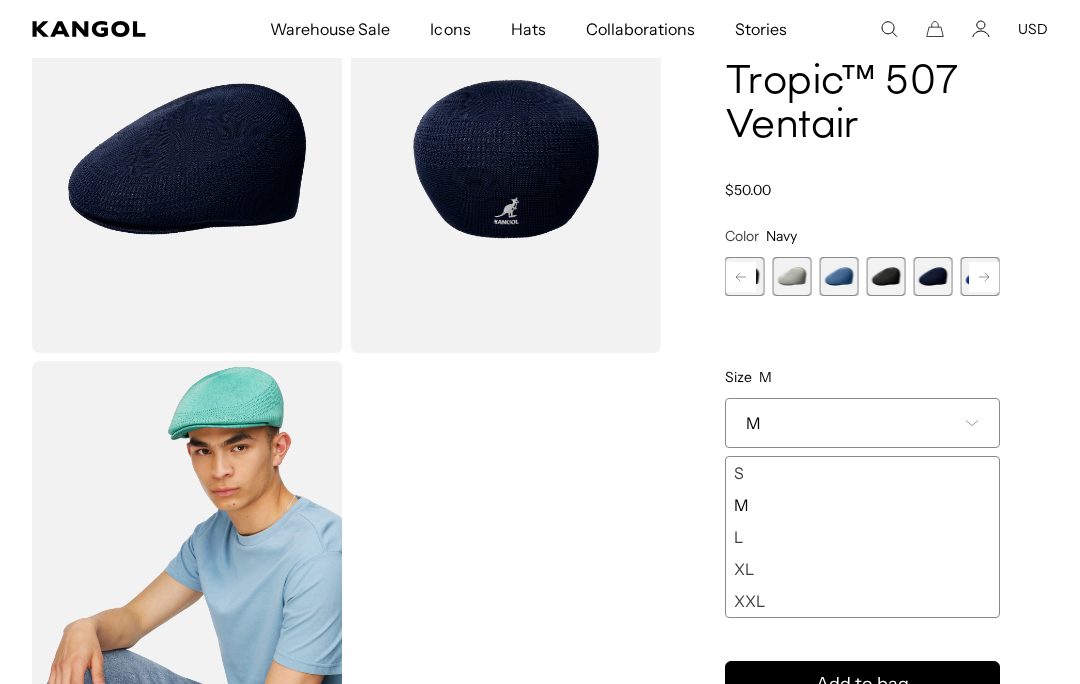 scroll, scrollTop: 0, scrollLeft: 0, axis: both 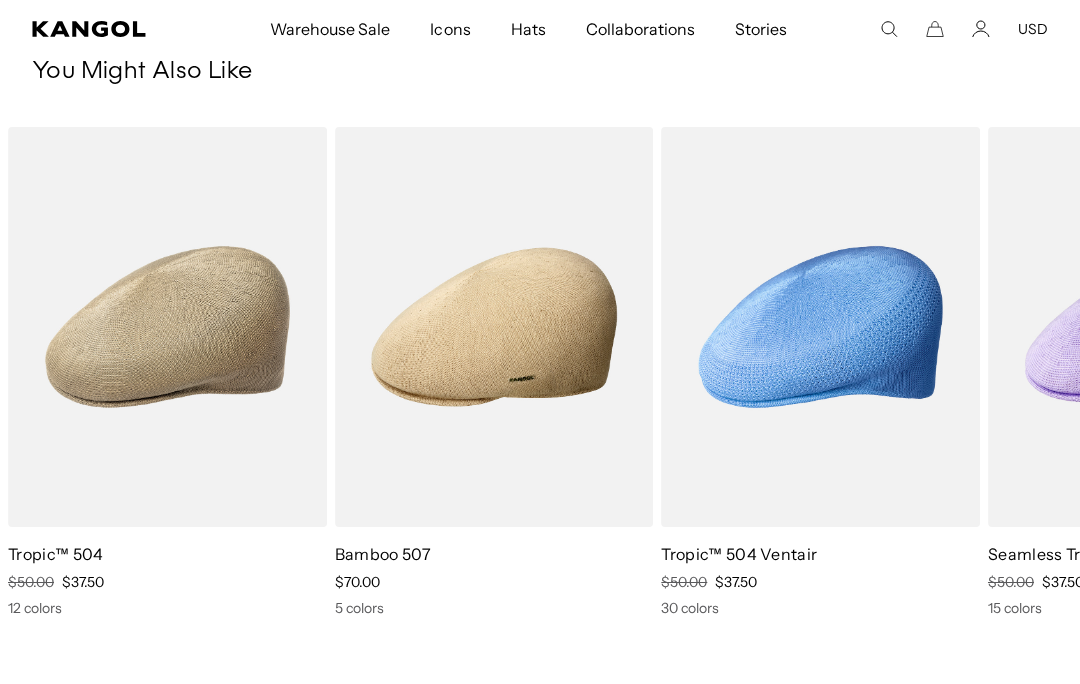 click at bounding box center (0, 0) 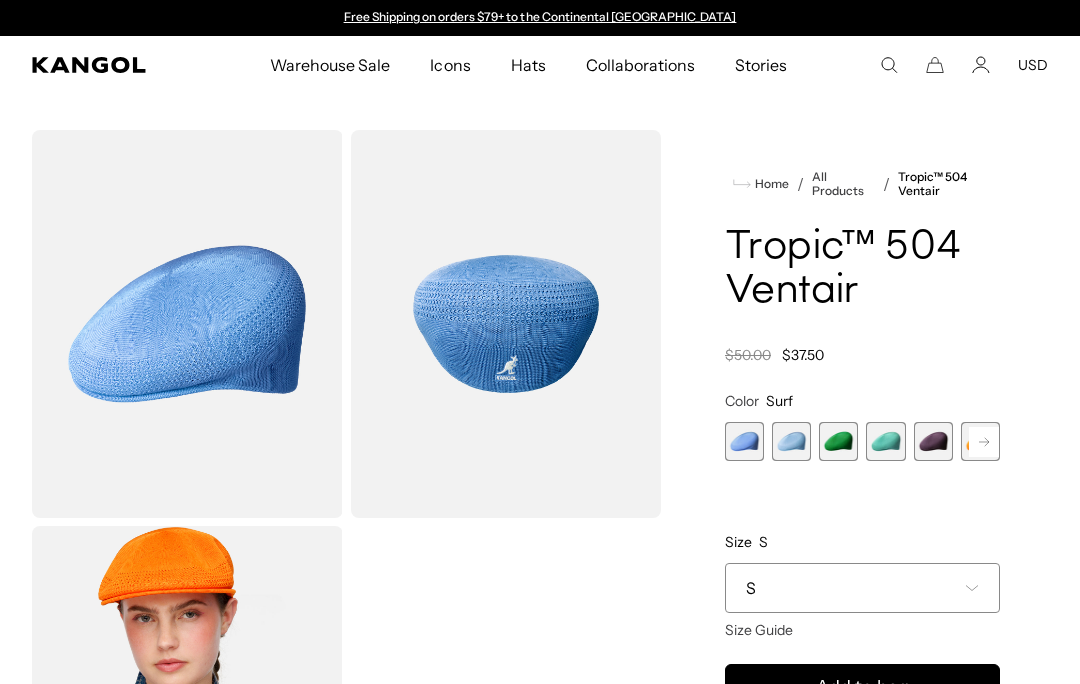 scroll, scrollTop: 0, scrollLeft: 0, axis: both 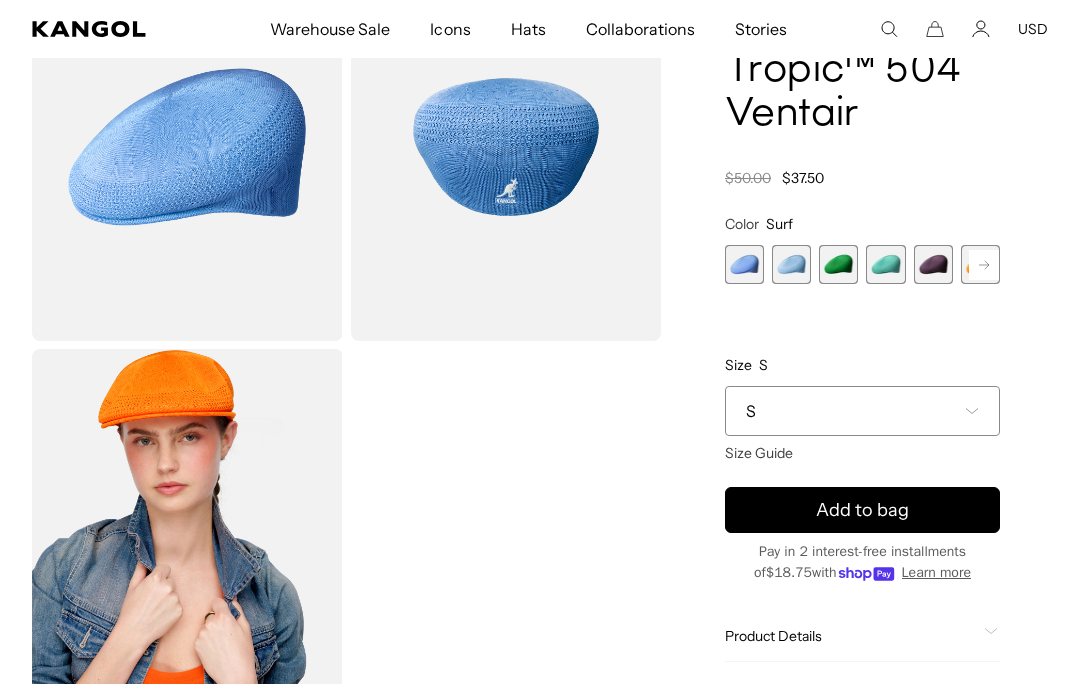 click 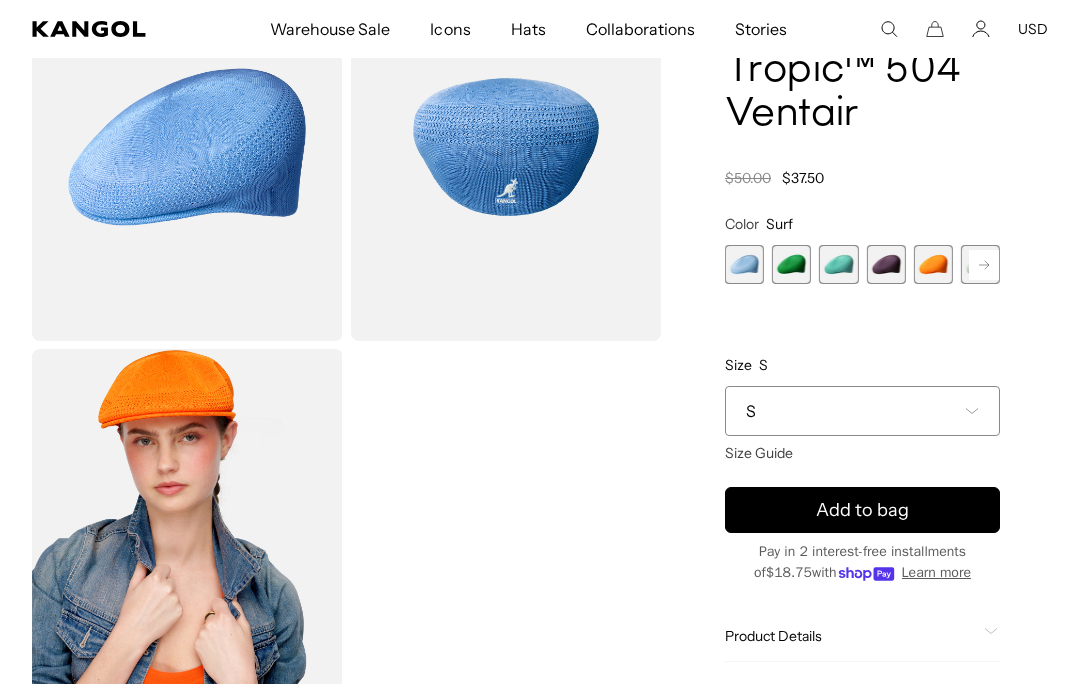 scroll, scrollTop: 0, scrollLeft: 0, axis: both 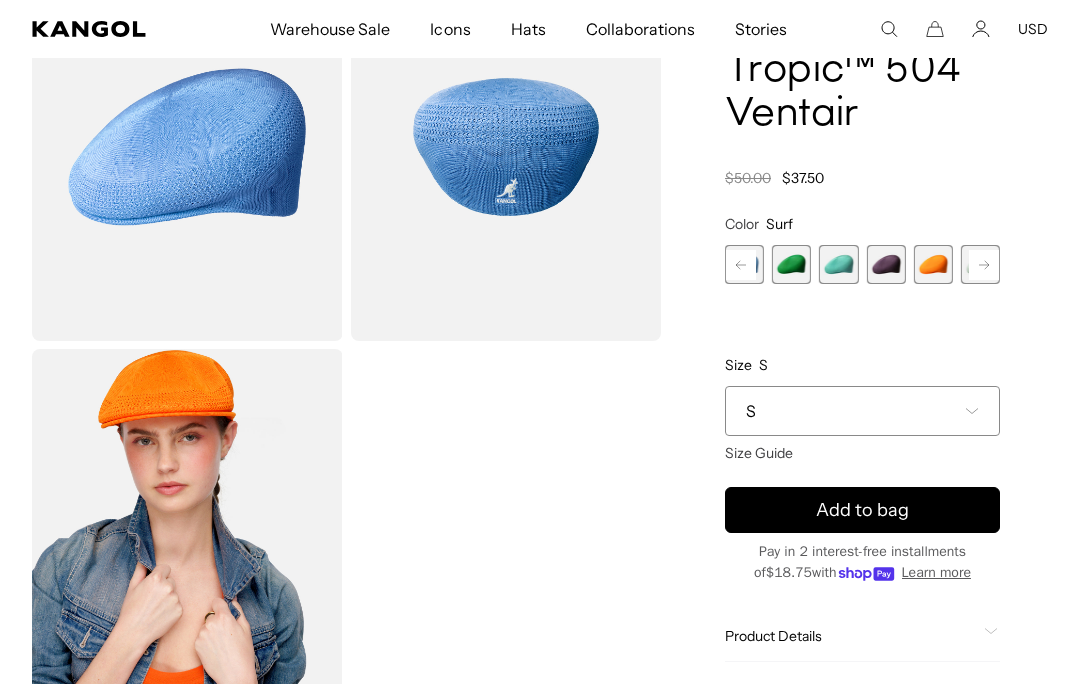 click 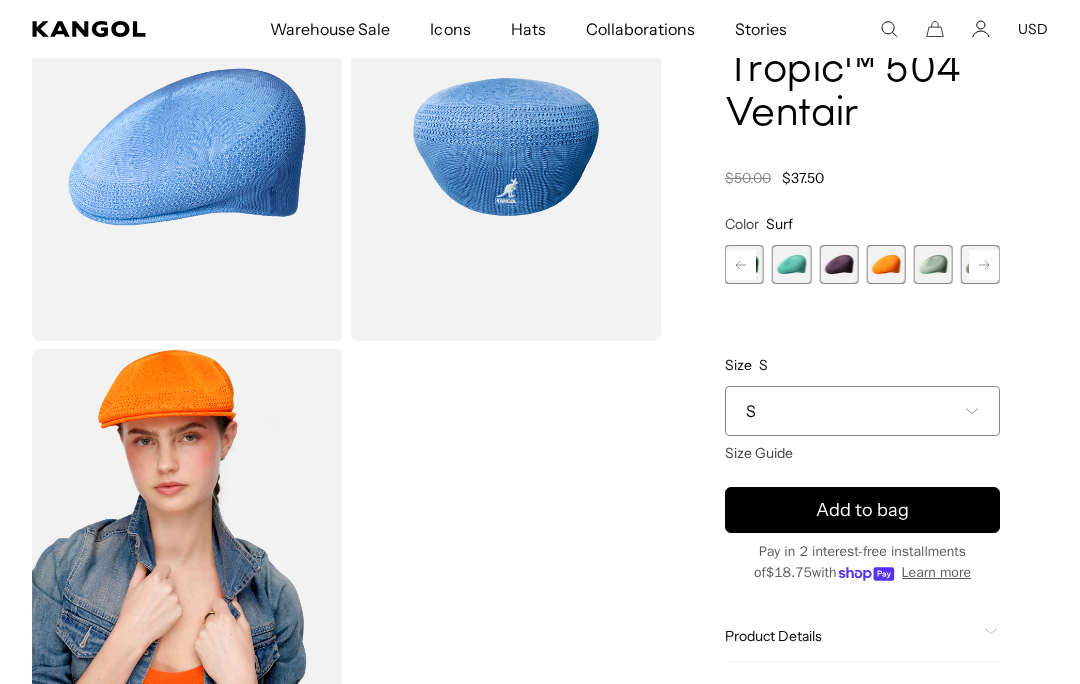 click 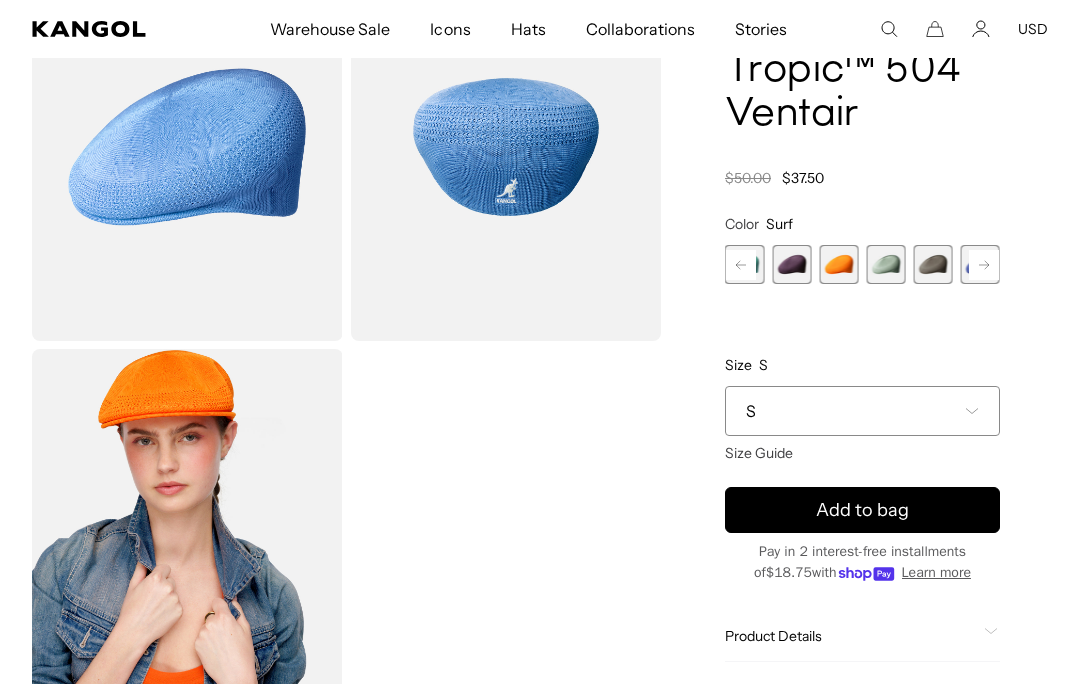 scroll, scrollTop: 0, scrollLeft: 412, axis: horizontal 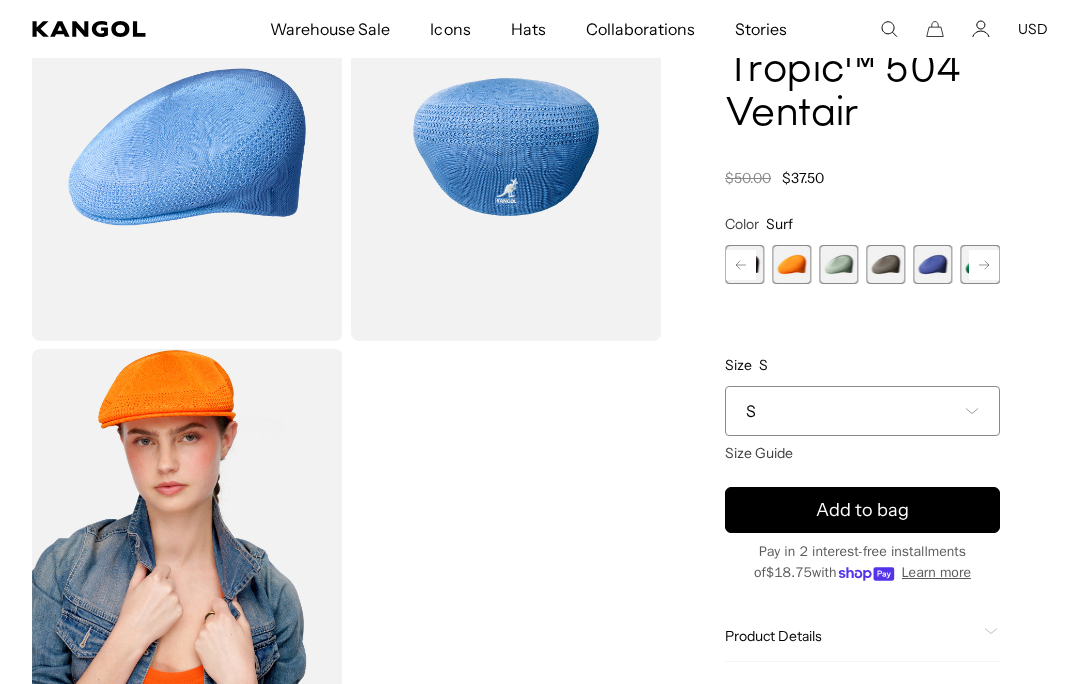click 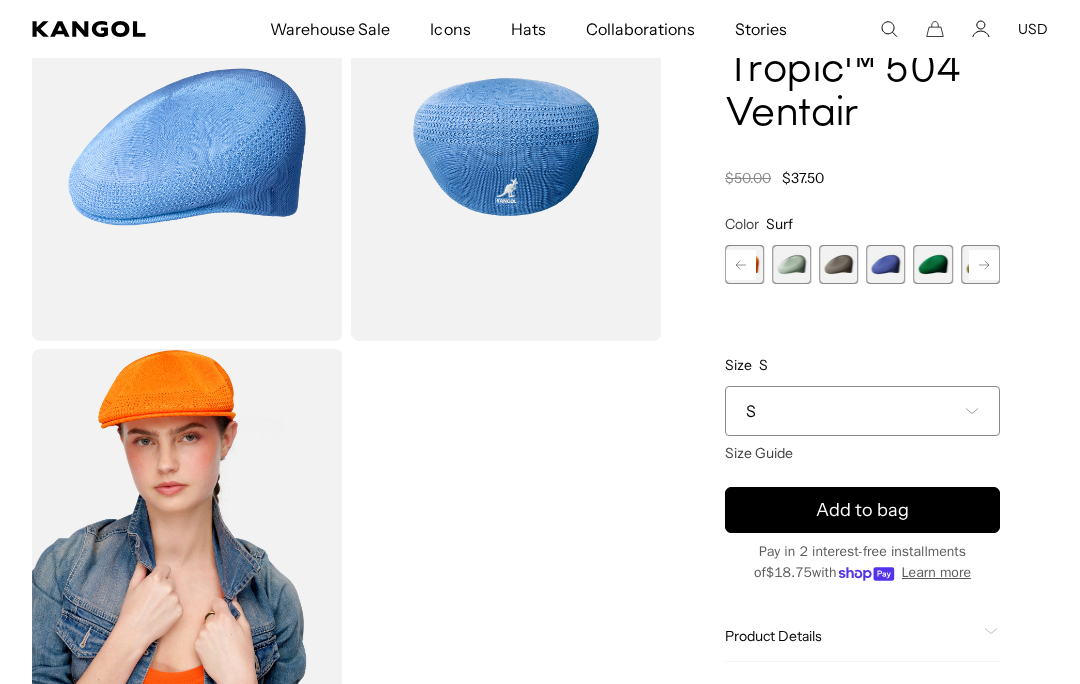 click 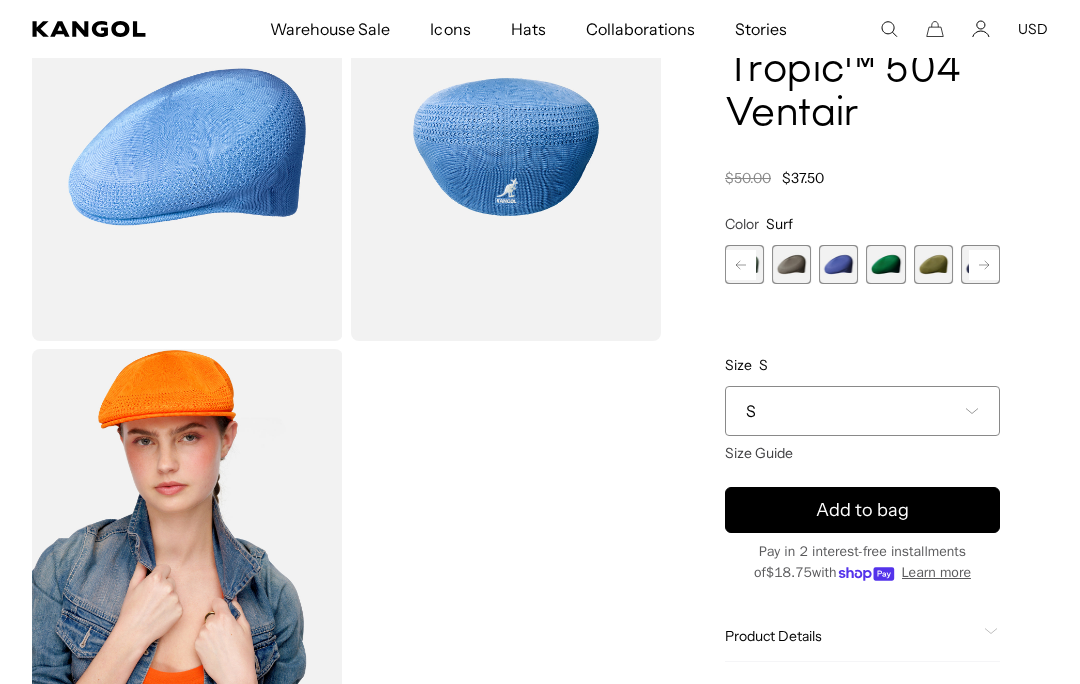 scroll, scrollTop: 0, scrollLeft: 0, axis: both 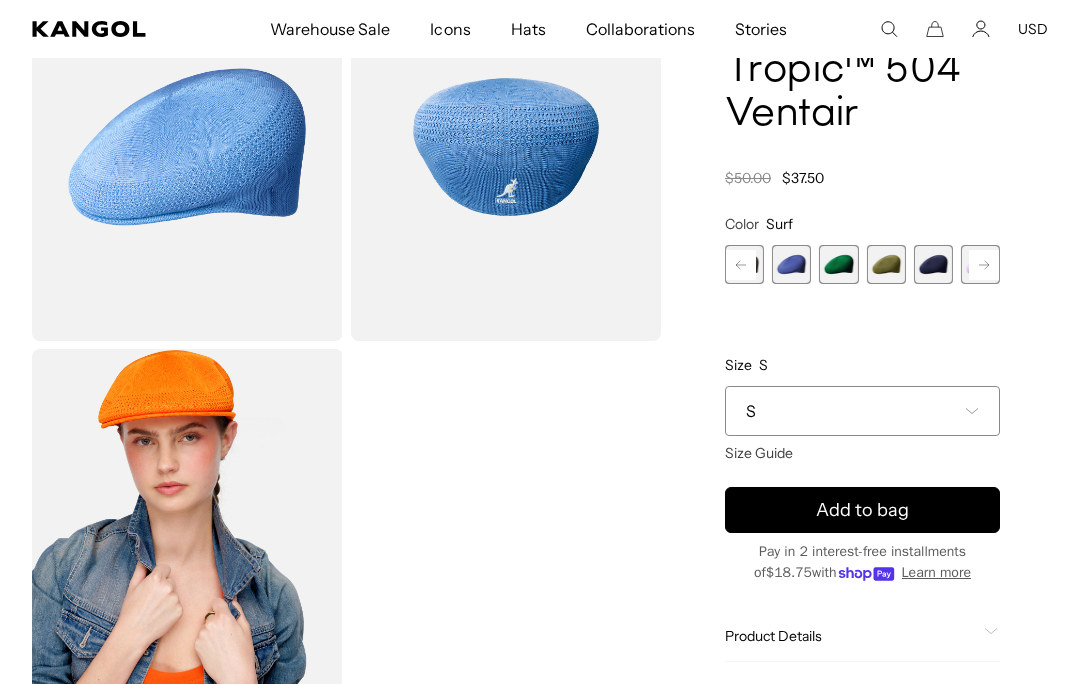 click 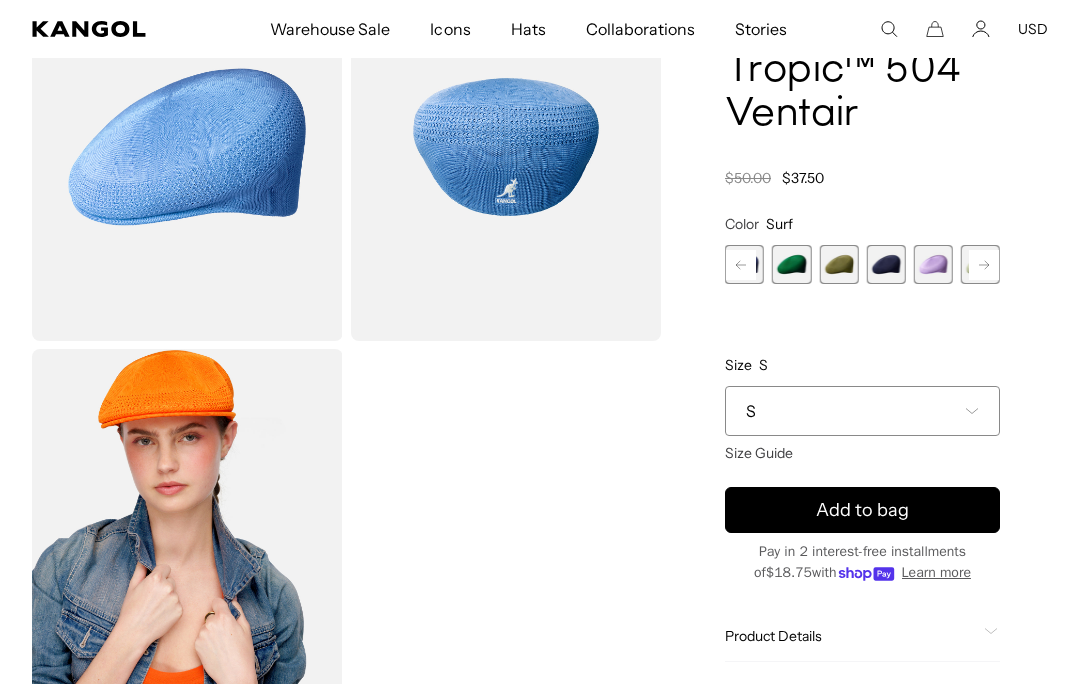 click 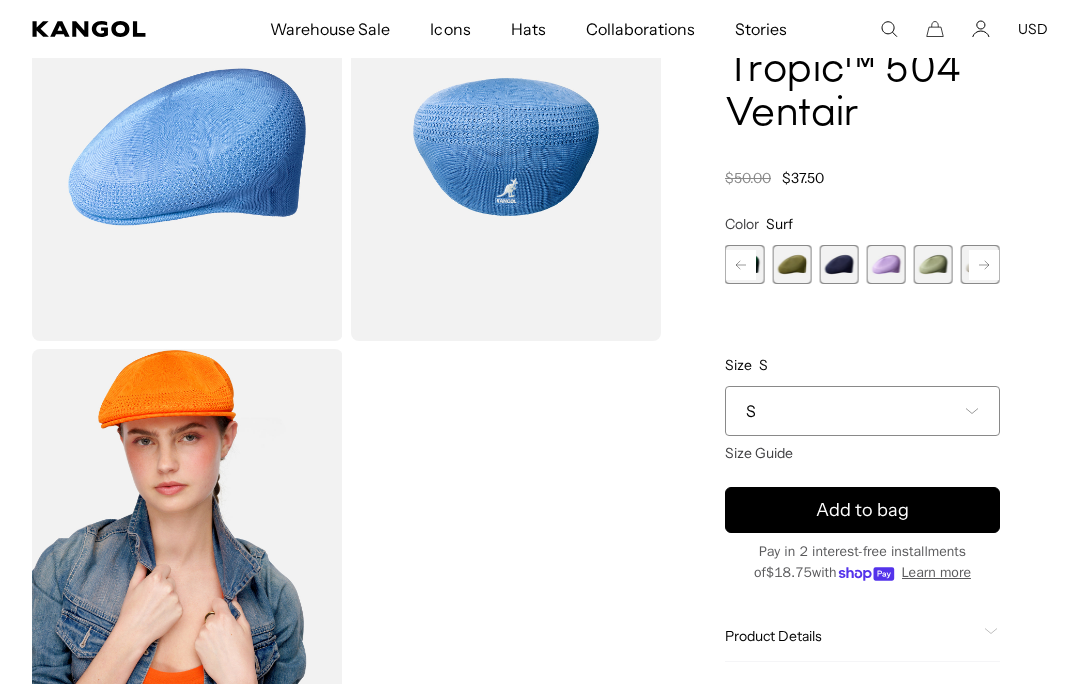 scroll, scrollTop: 0, scrollLeft: 412, axis: horizontal 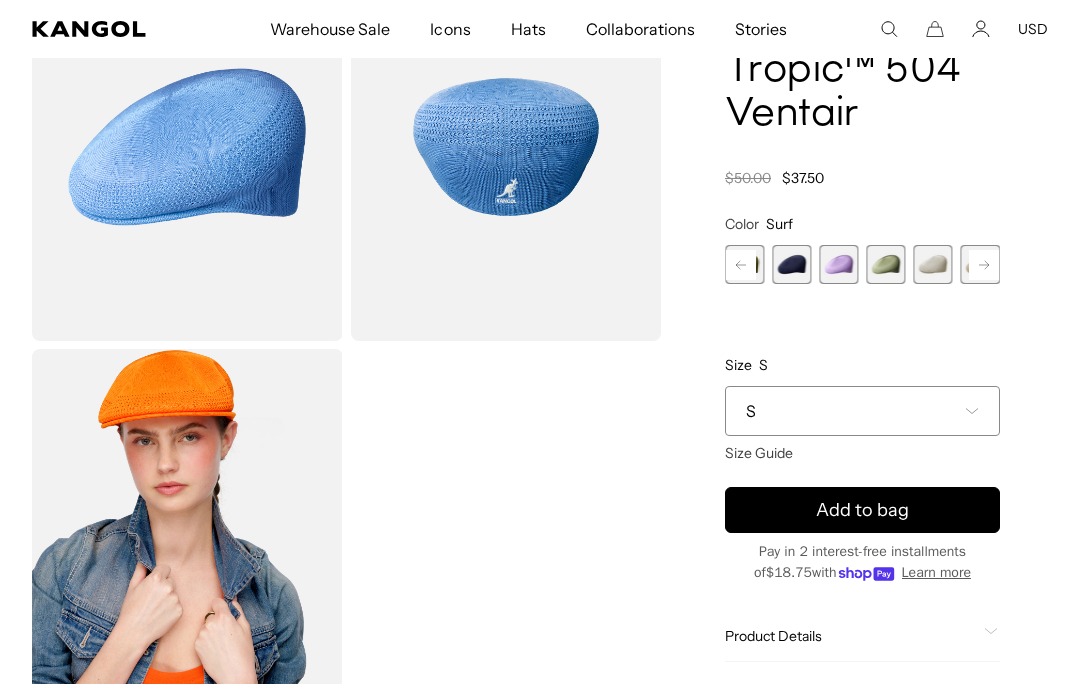 click 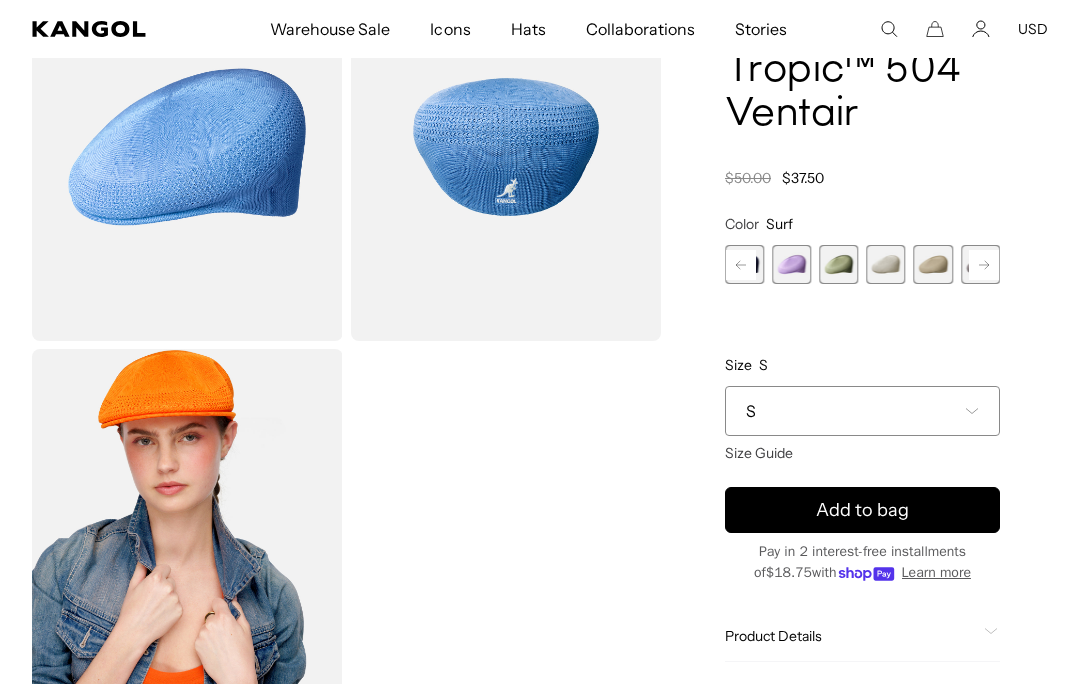 click 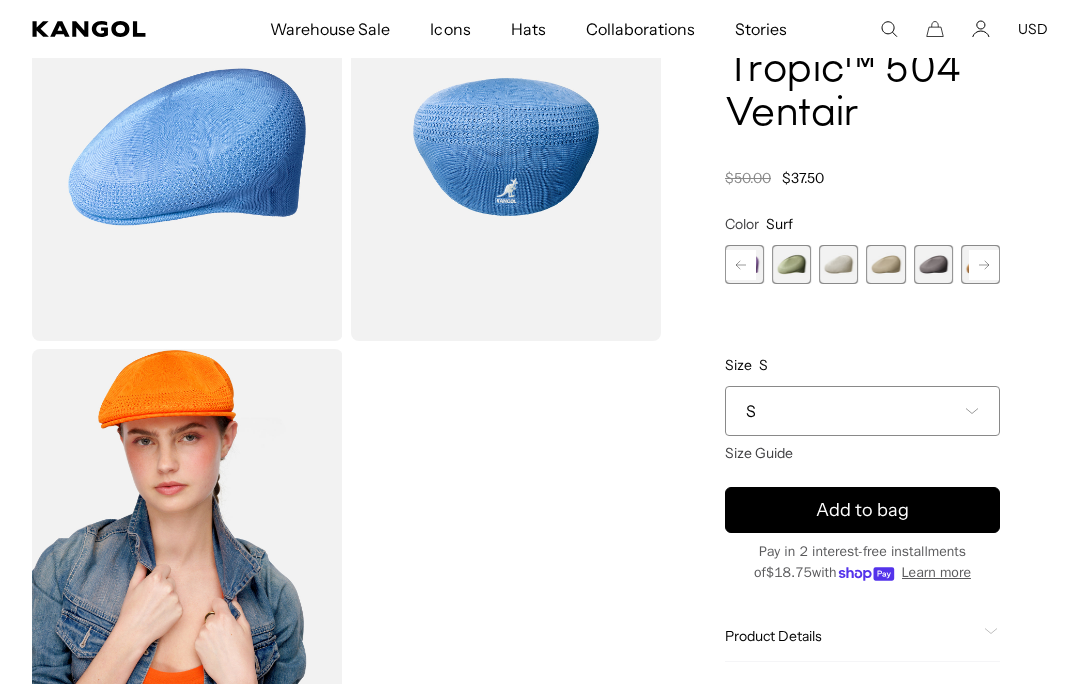 scroll, scrollTop: 0, scrollLeft: 0, axis: both 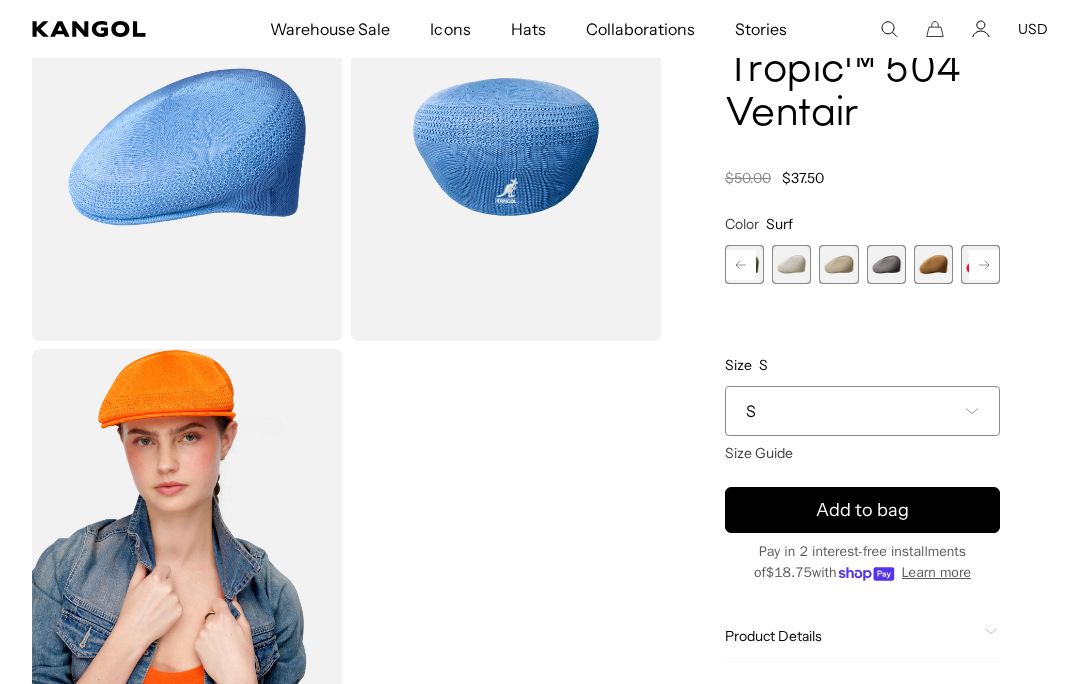 click 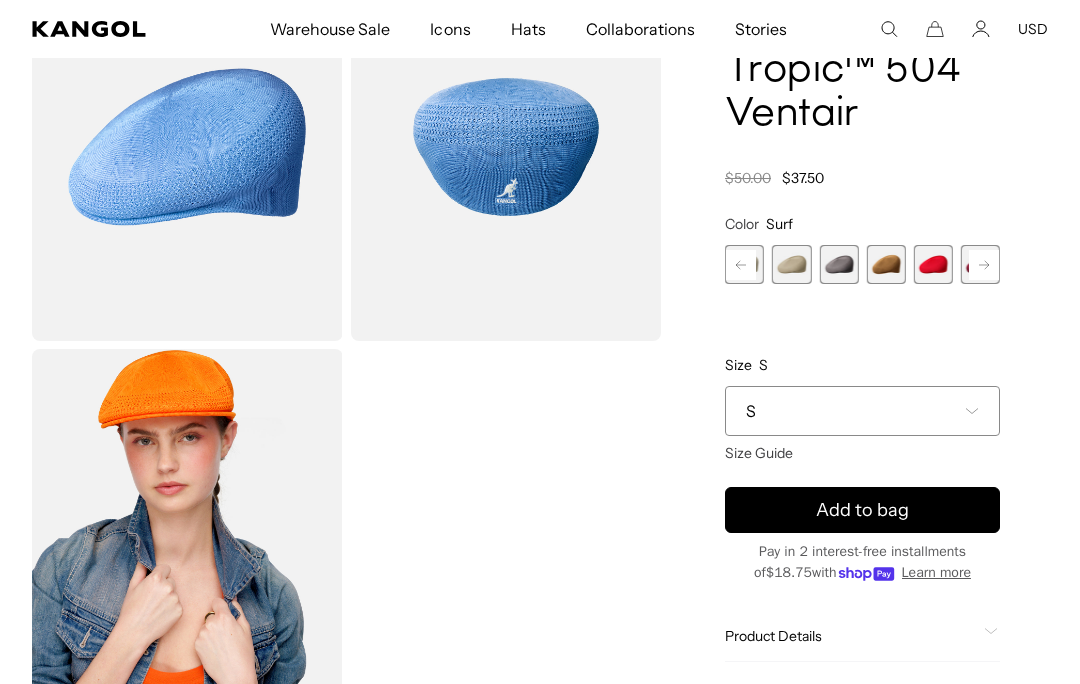 click 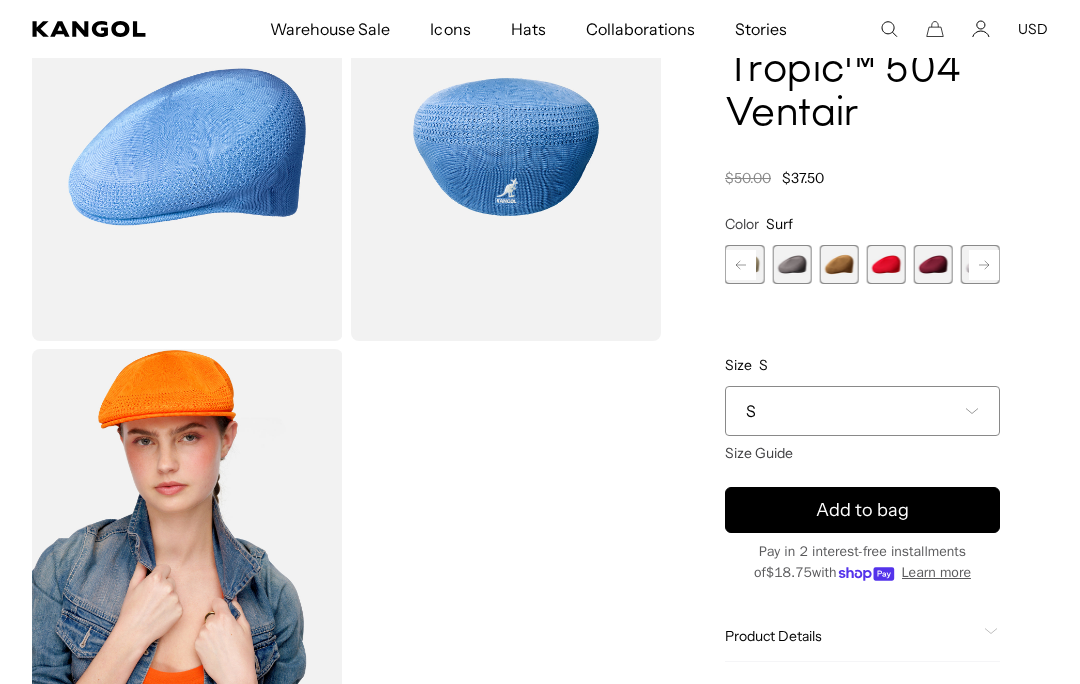 scroll, scrollTop: 0, scrollLeft: 412, axis: horizontal 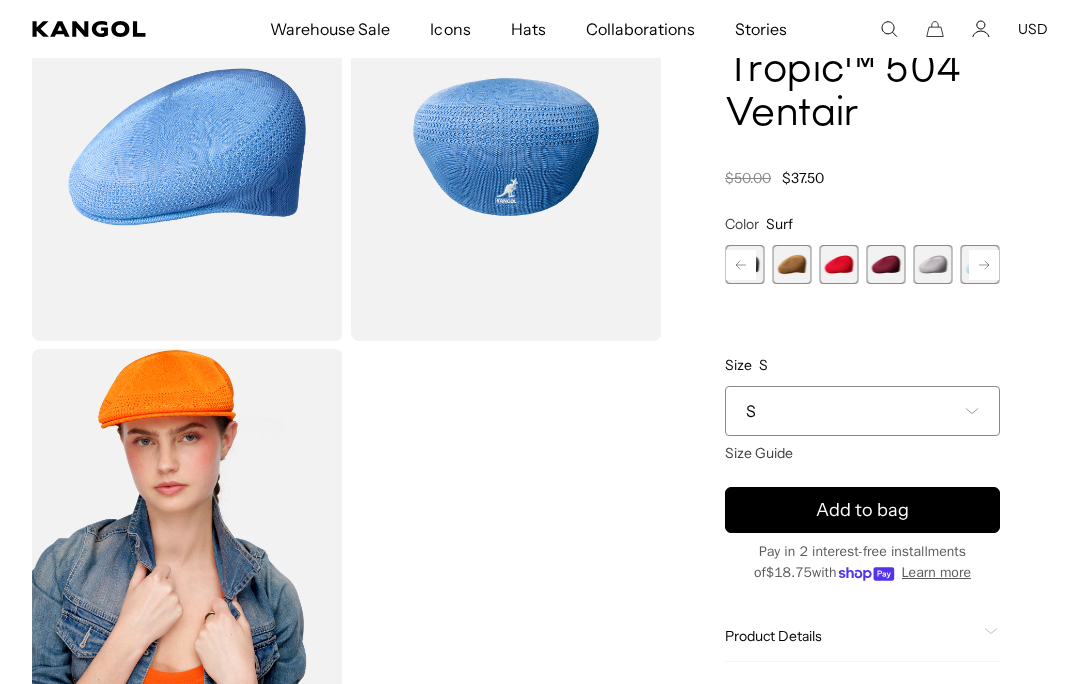 click 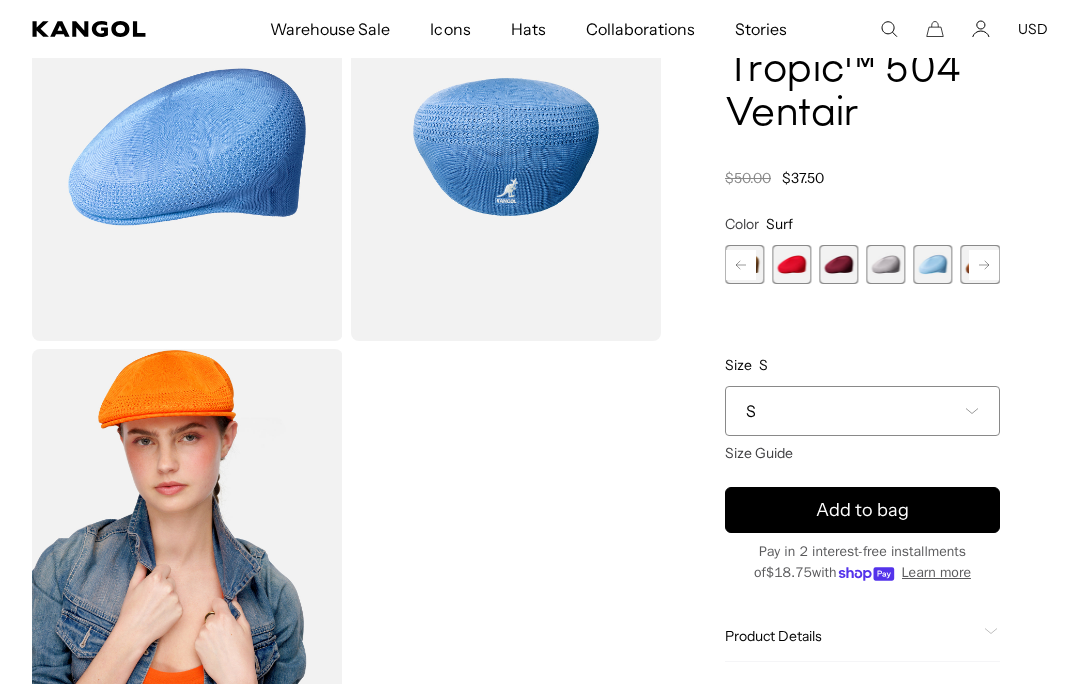 click 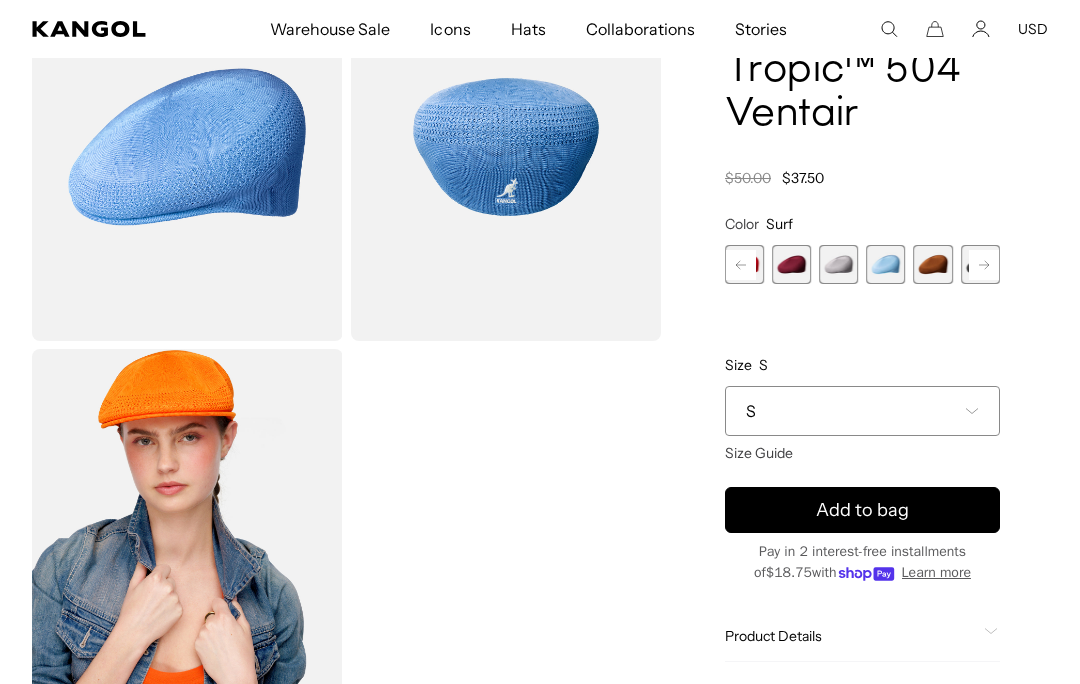 click 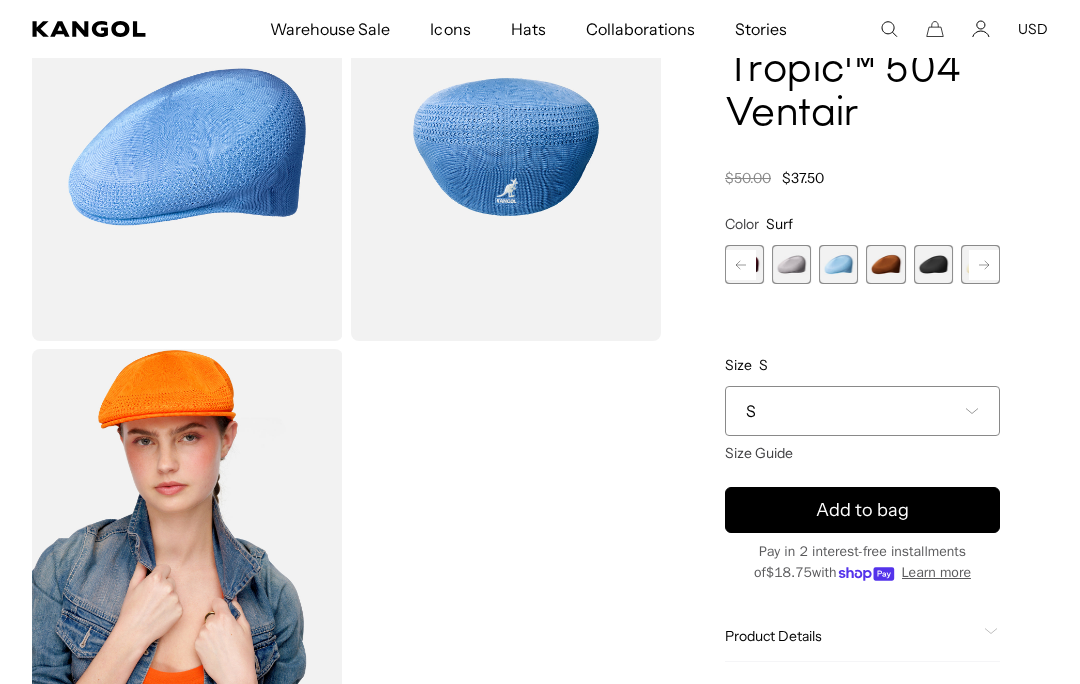 click at bounding box center (933, 264) 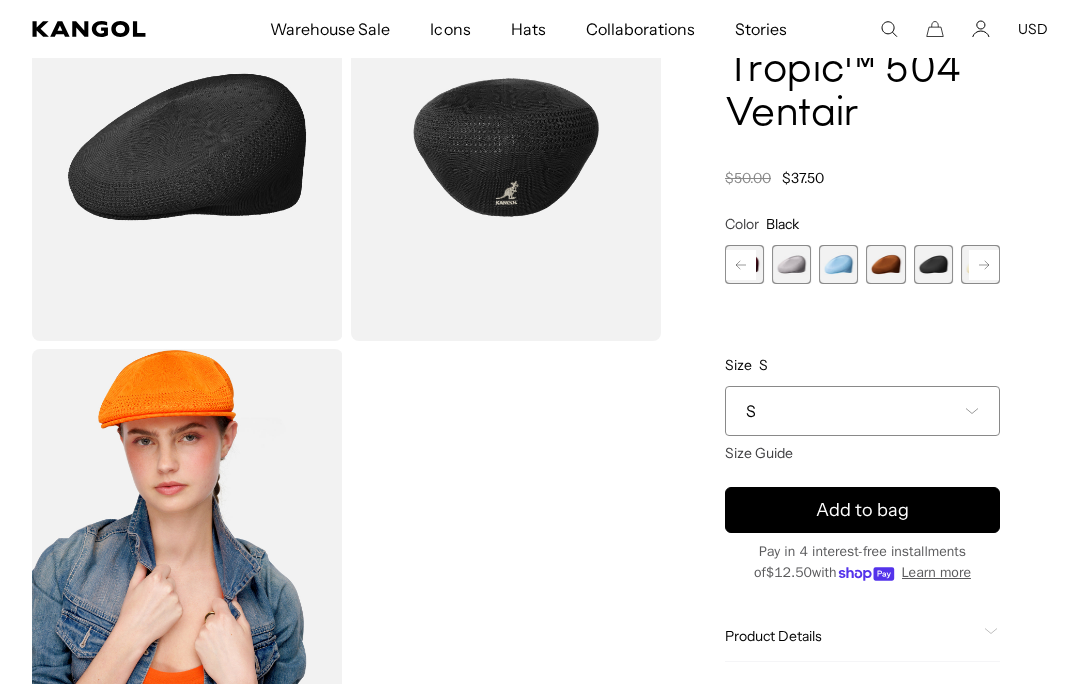 scroll, scrollTop: 0, scrollLeft: 412, axis: horizontal 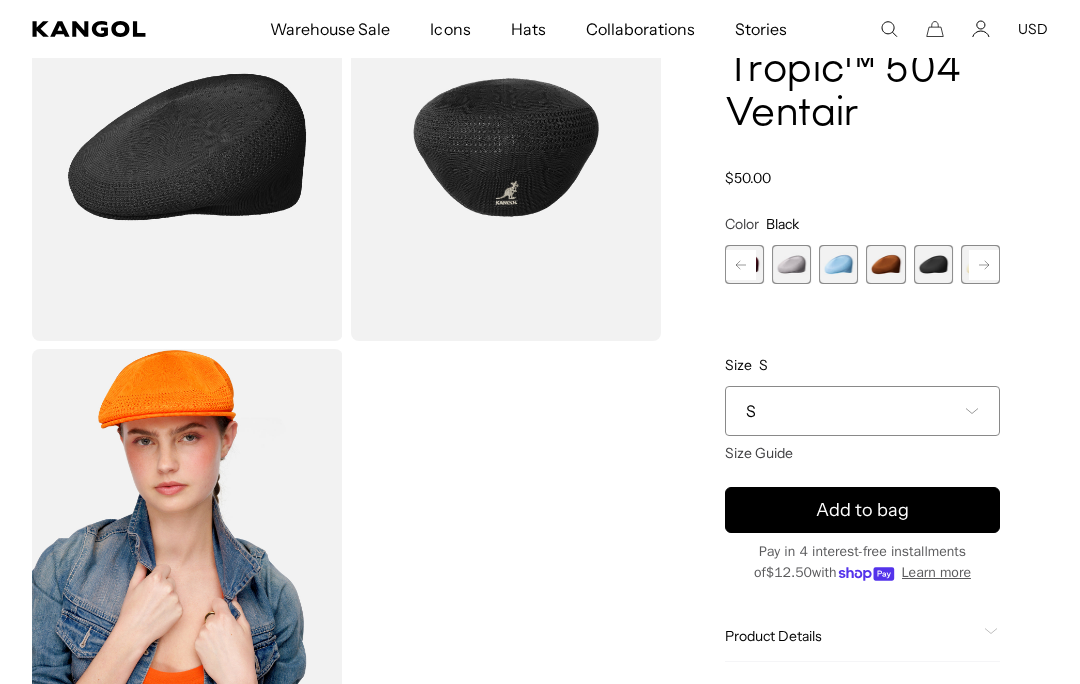 click 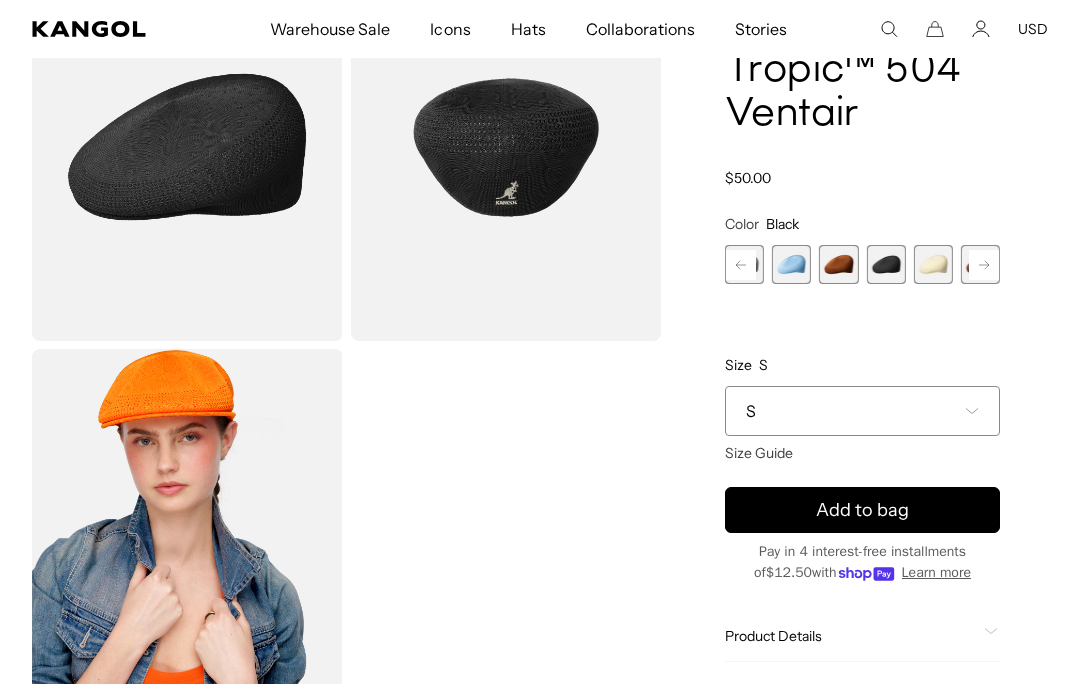scroll, scrollTop: 0, scrollLeft: 0, axis: both 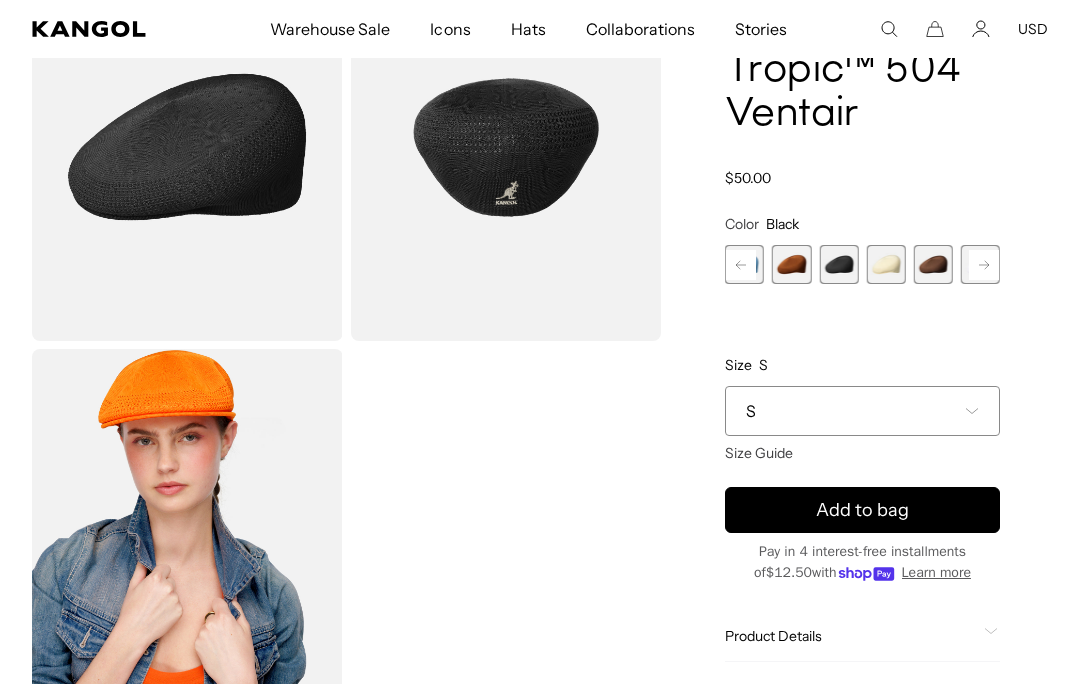 click 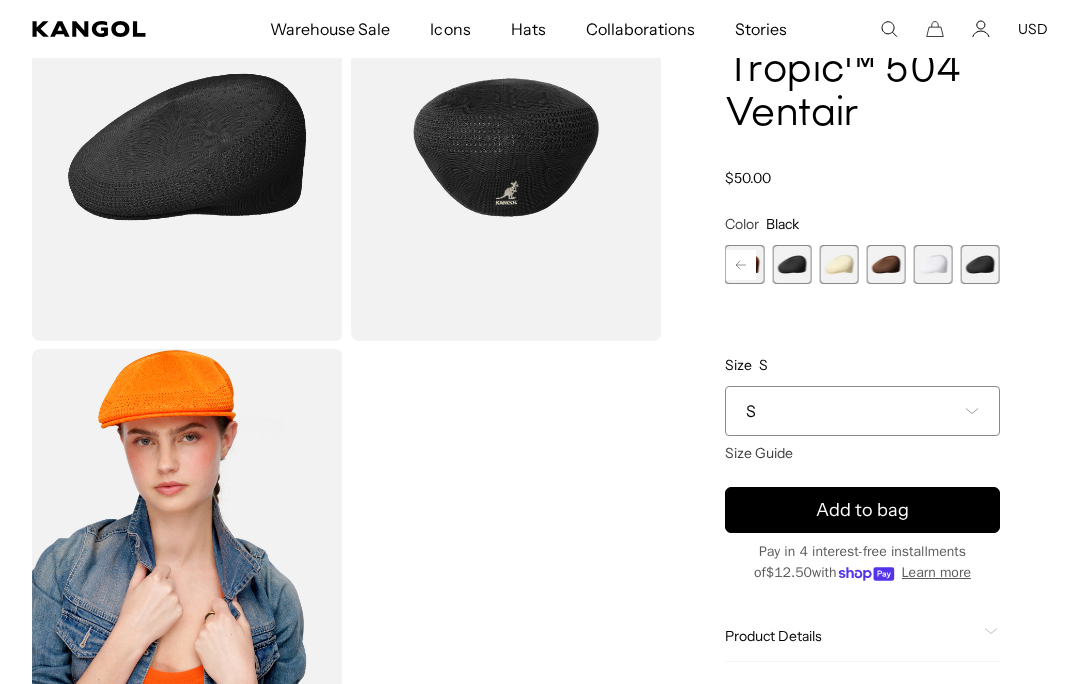 scroll, scrollTop: 0, scrollLeft: 412, axis: horizontal 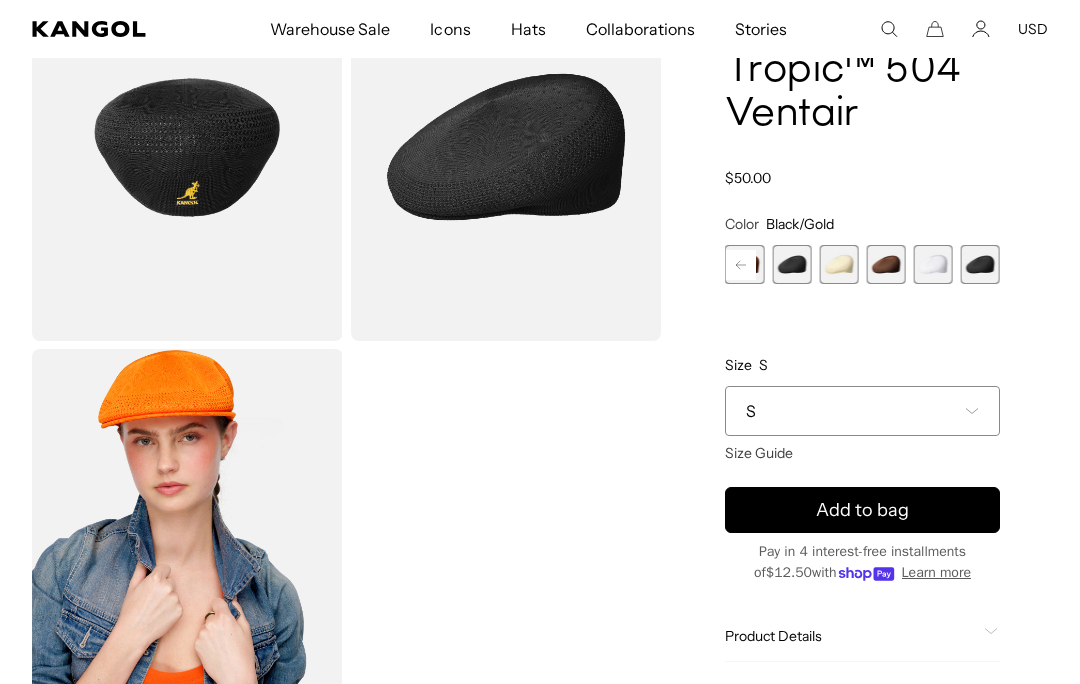 click at bounding box center [791, 264] 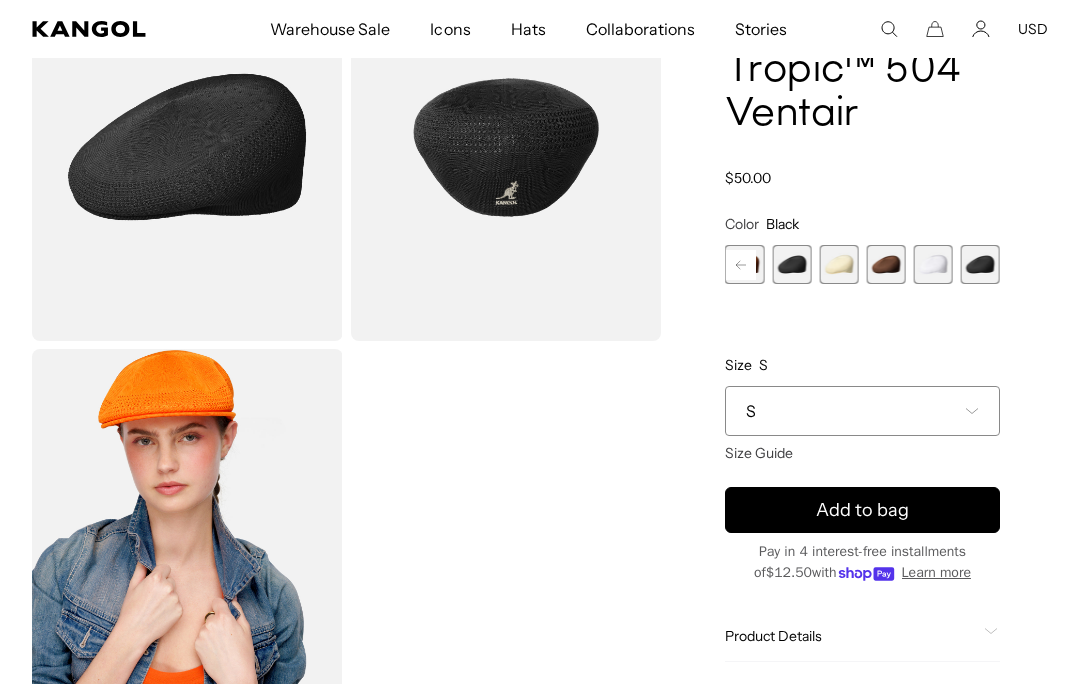 scroll, scrollTop: 0, scrollLeft: 412, axis: horizontal 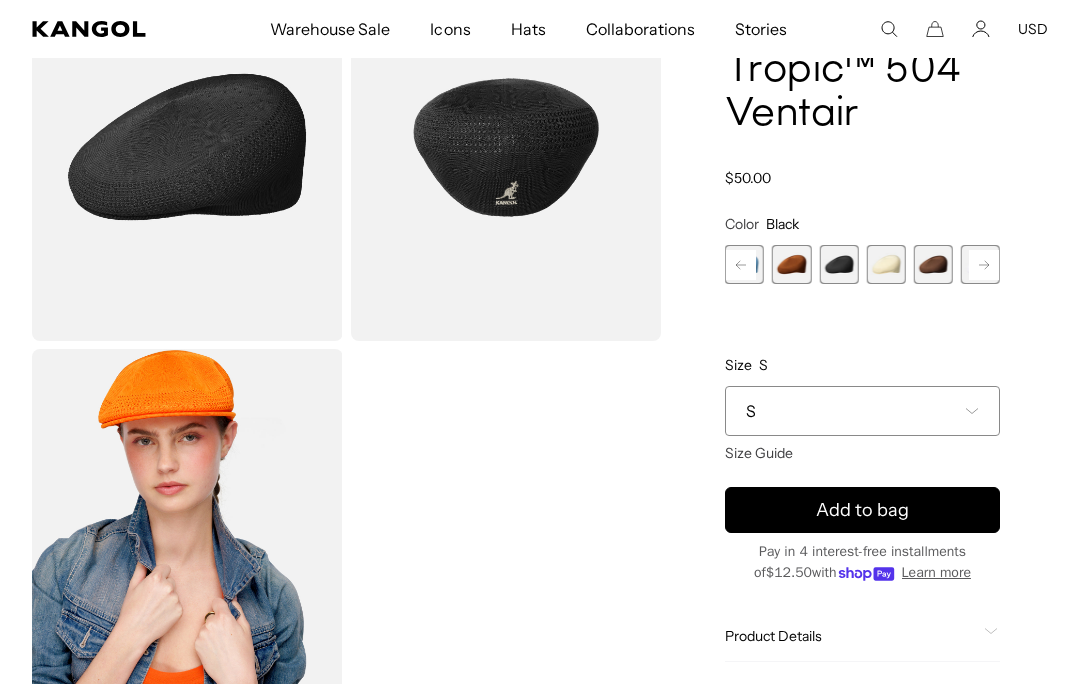 click 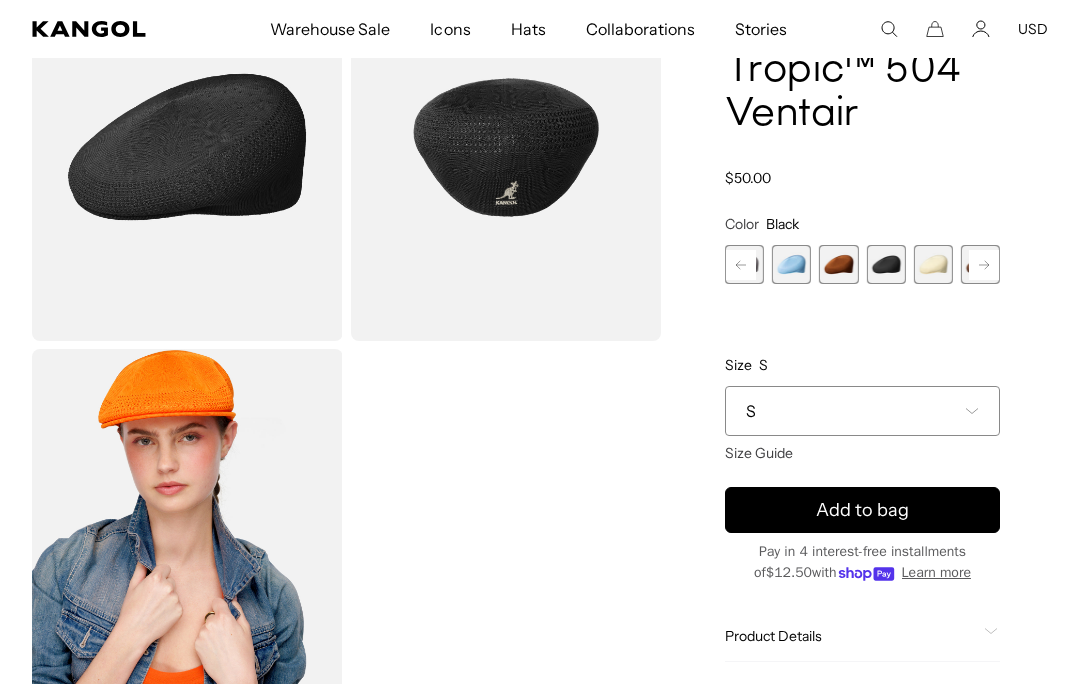 scroll, scrollTop: 0, scrollLeft: 412, axis: horizontal 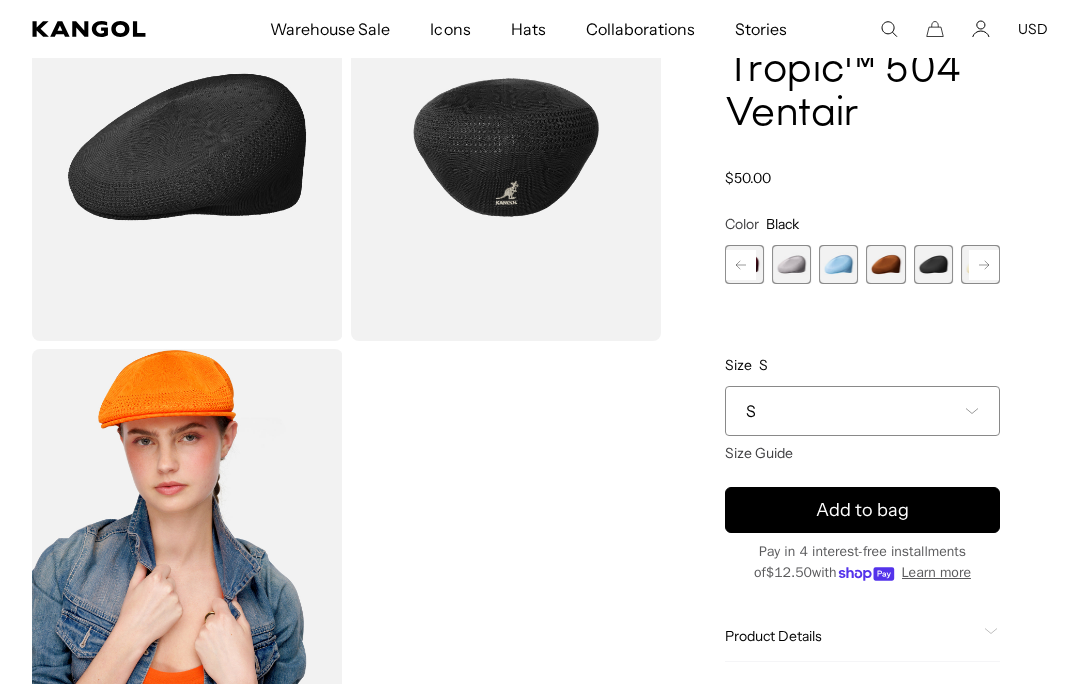 click 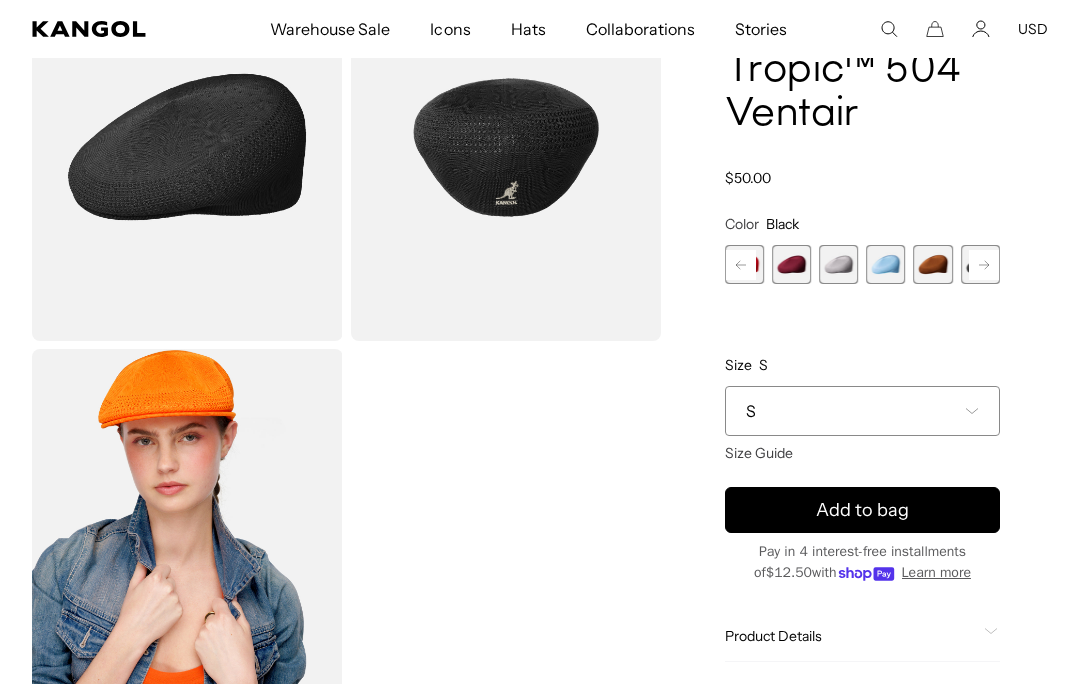 click 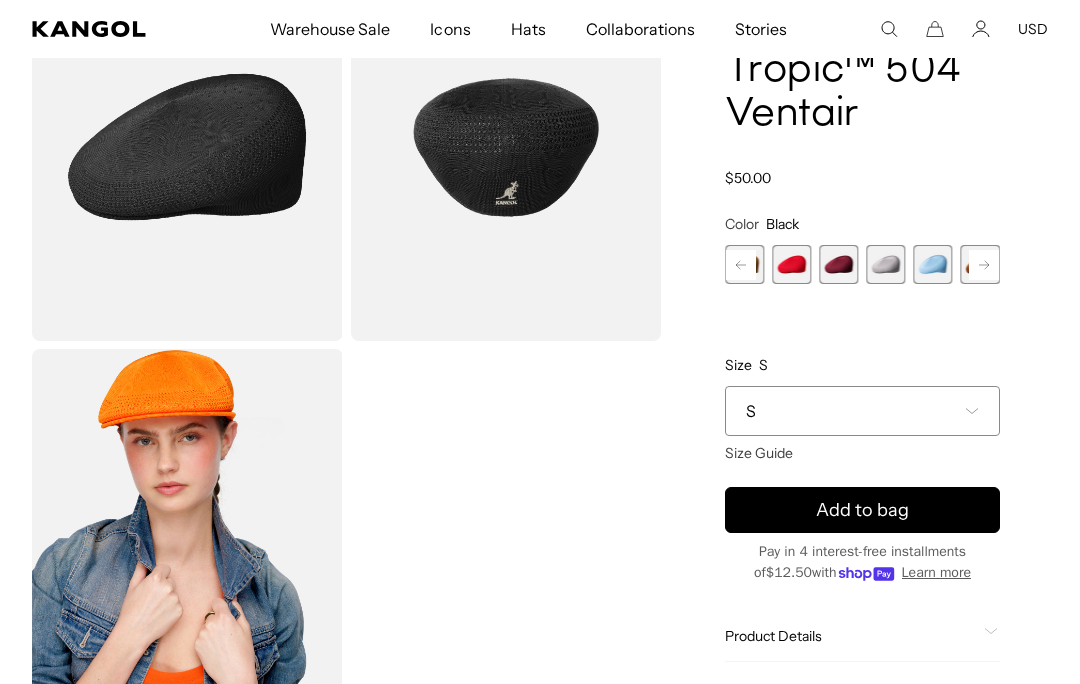 scroll, scrollTop: 0, scrollLeft: 0, axis: both 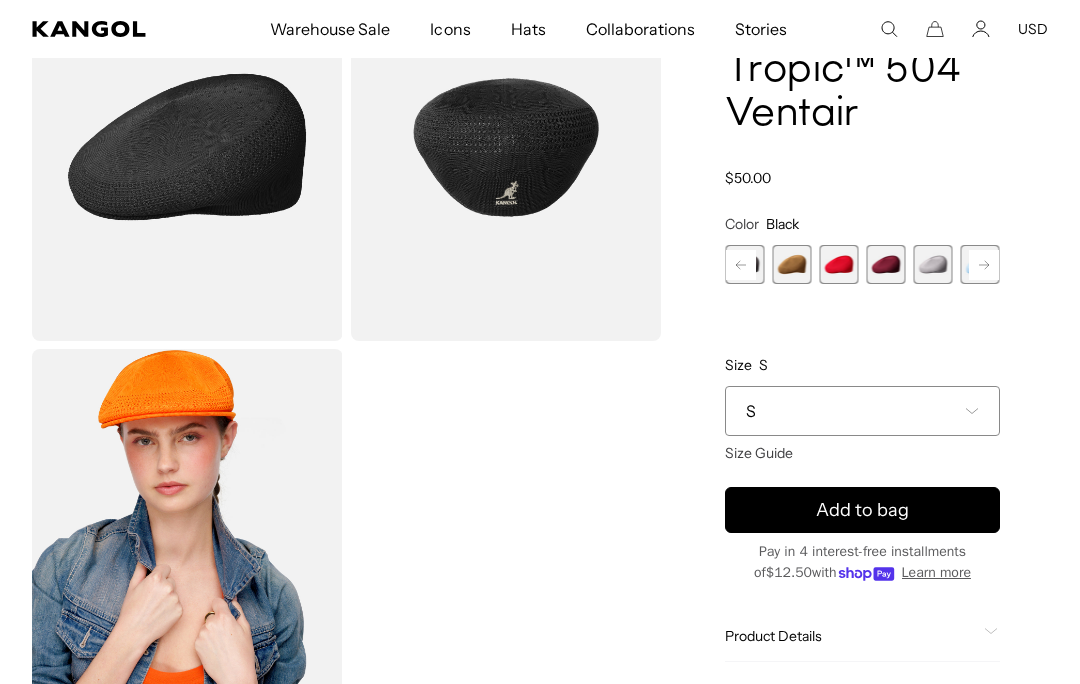 click 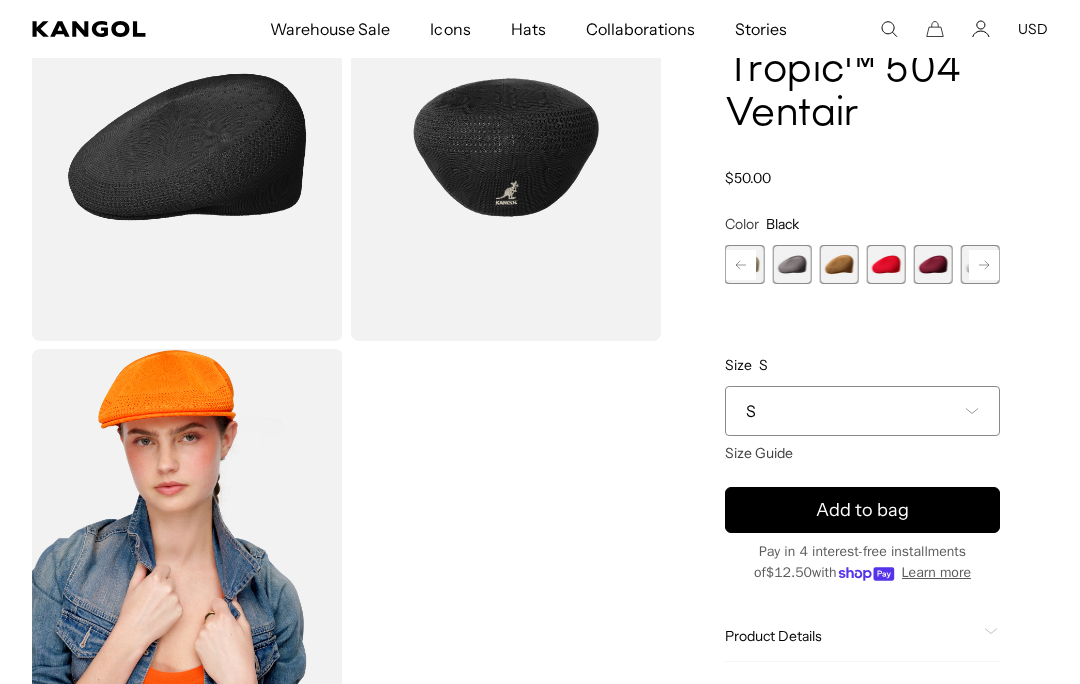 click 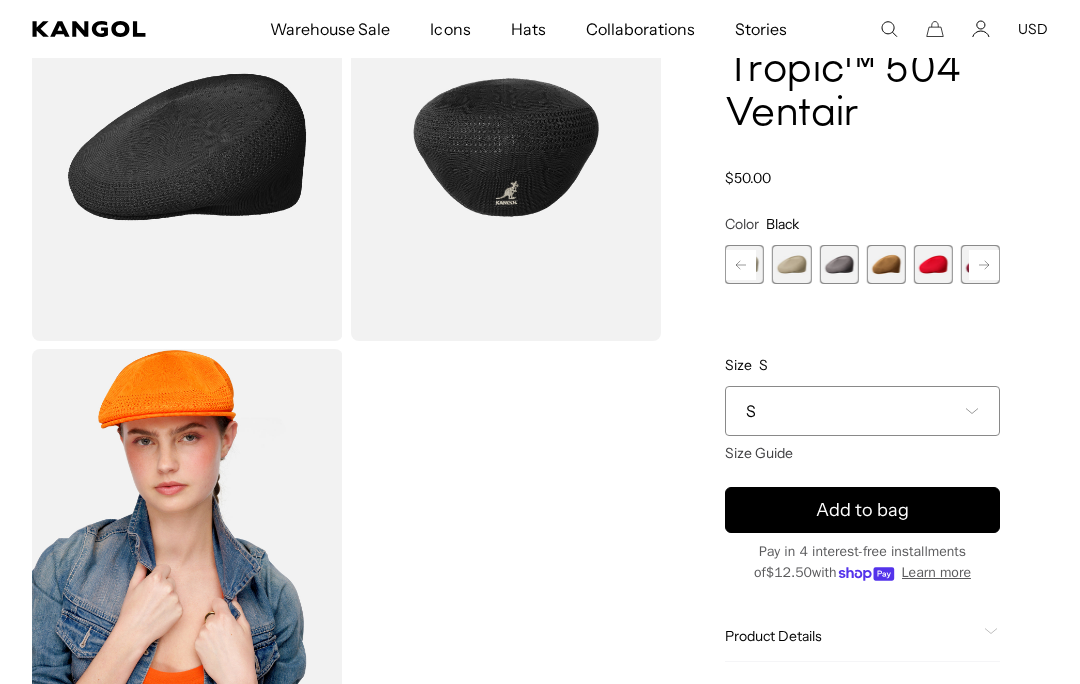 click 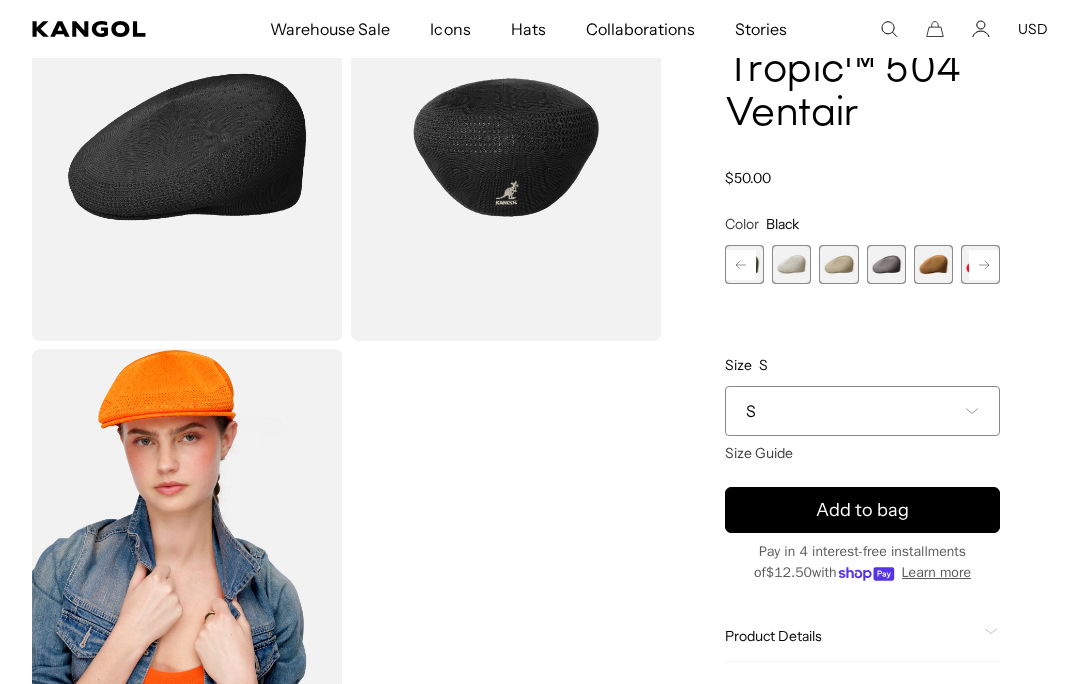 scroll, scrollTop: 0, scrollLeft: 412, axis: horizontal 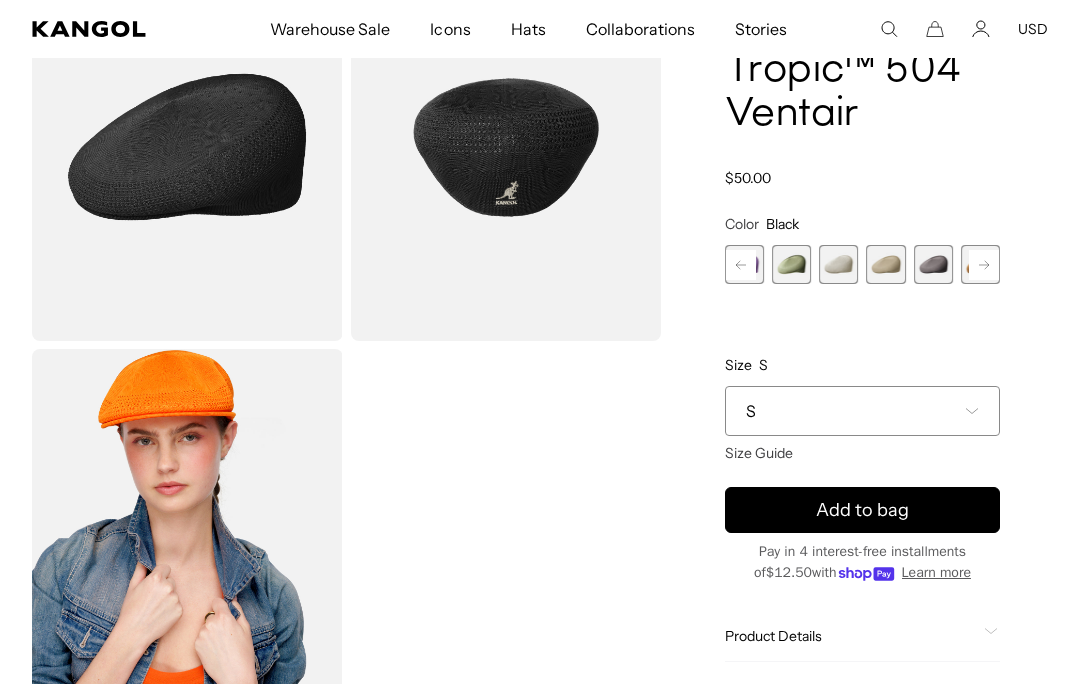 click 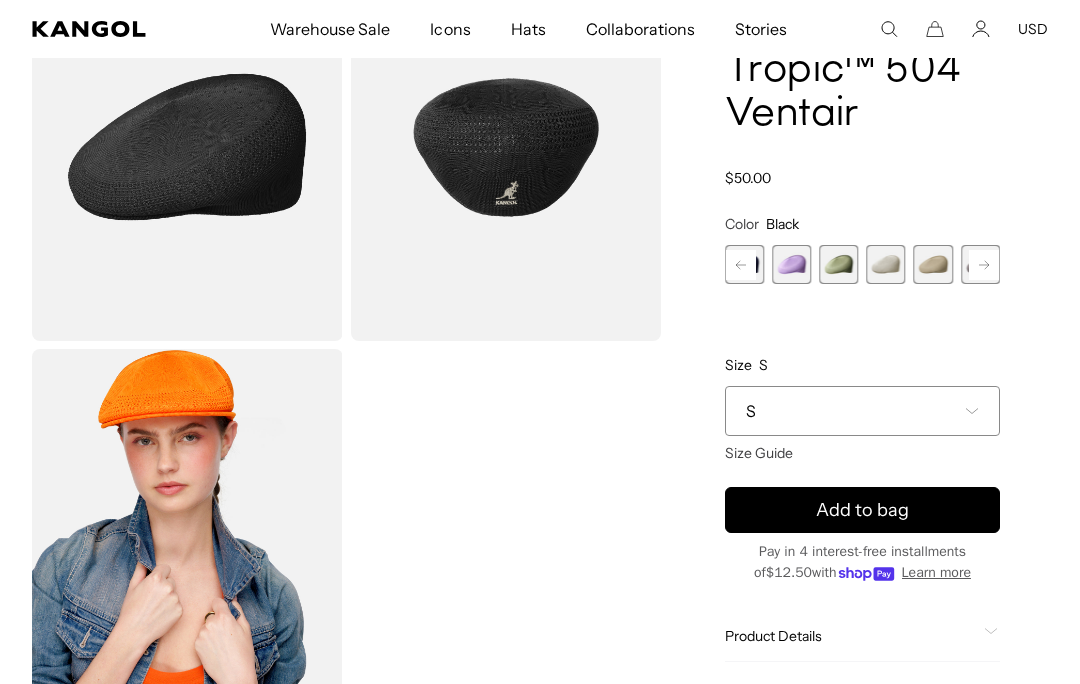 click 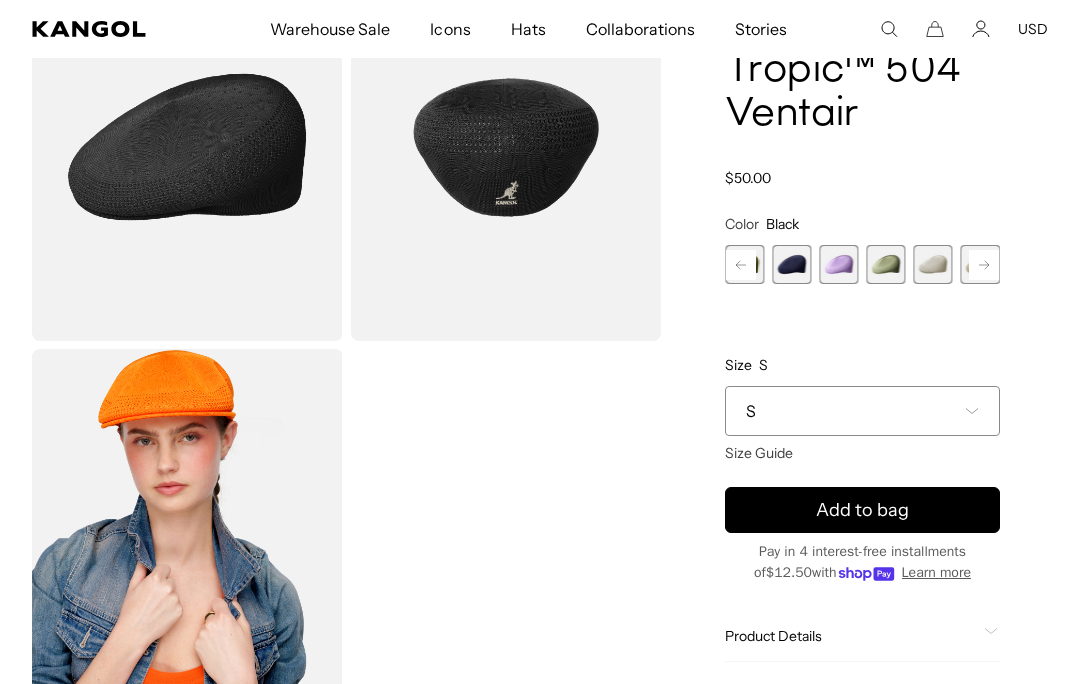 scroll, scrollTop: 0, scrollLeft: 0, axis: both 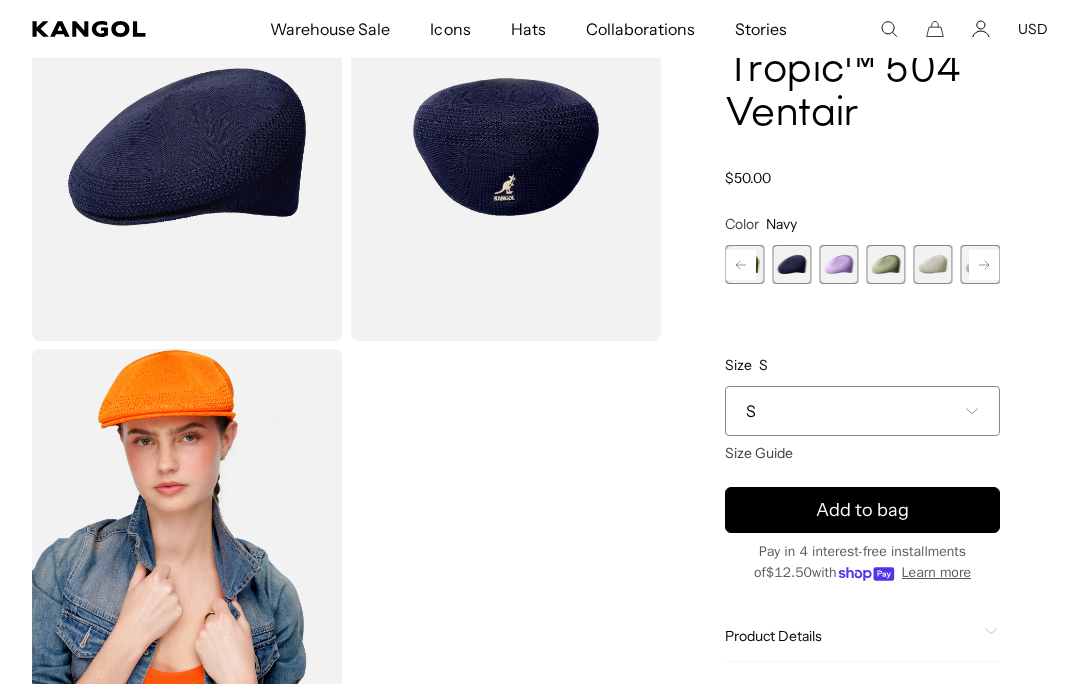 click 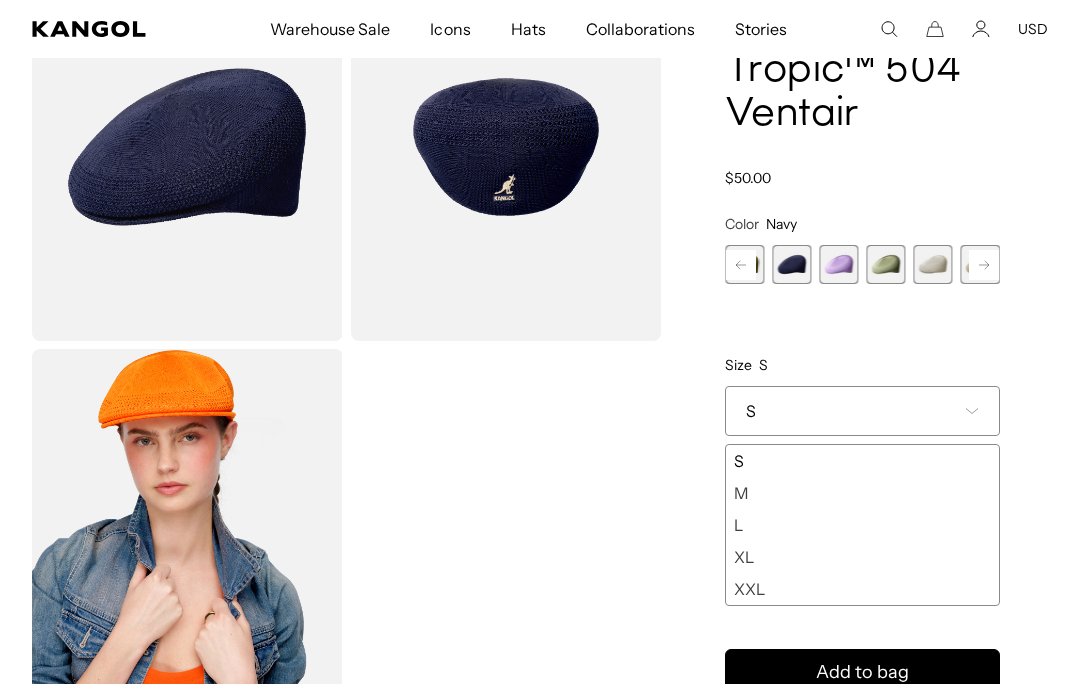 scroll, scrollTop: 0, scrollLeft: 0, axis: both 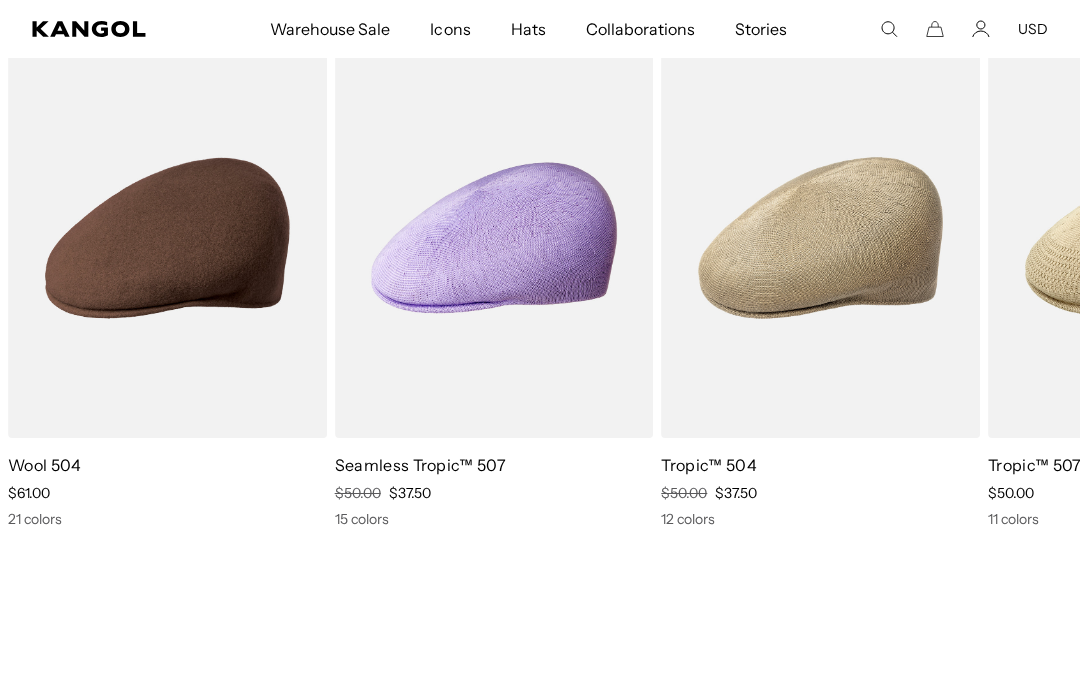 click at bounding box center [0, 0] 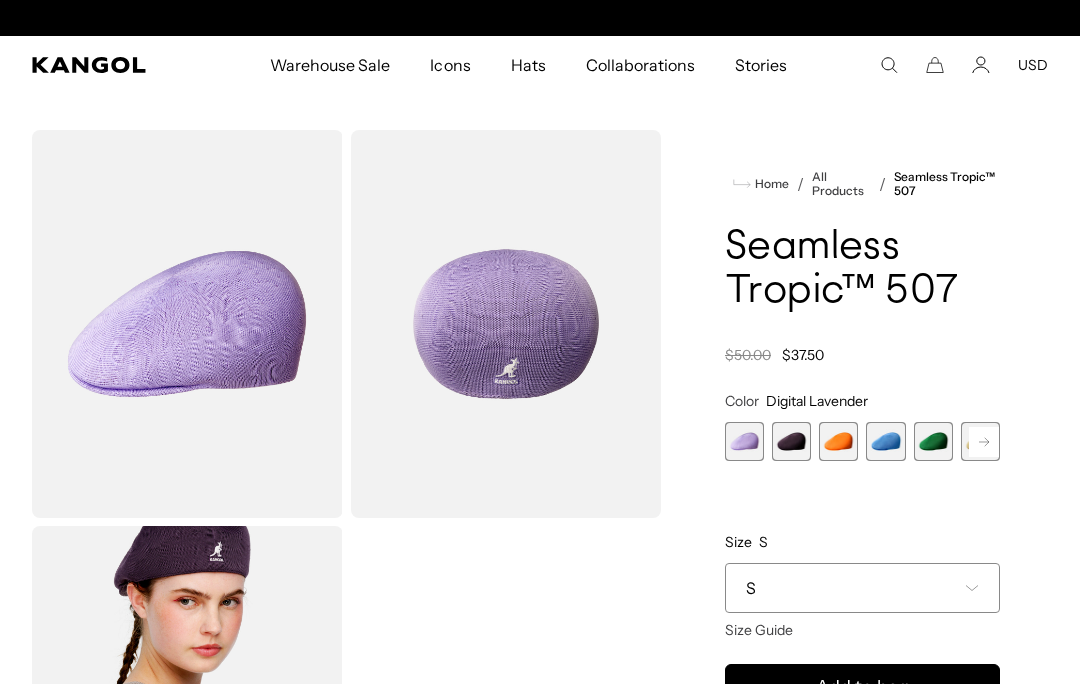 scroll, scrollTop: 0, scrollLeft: 0, axis: both 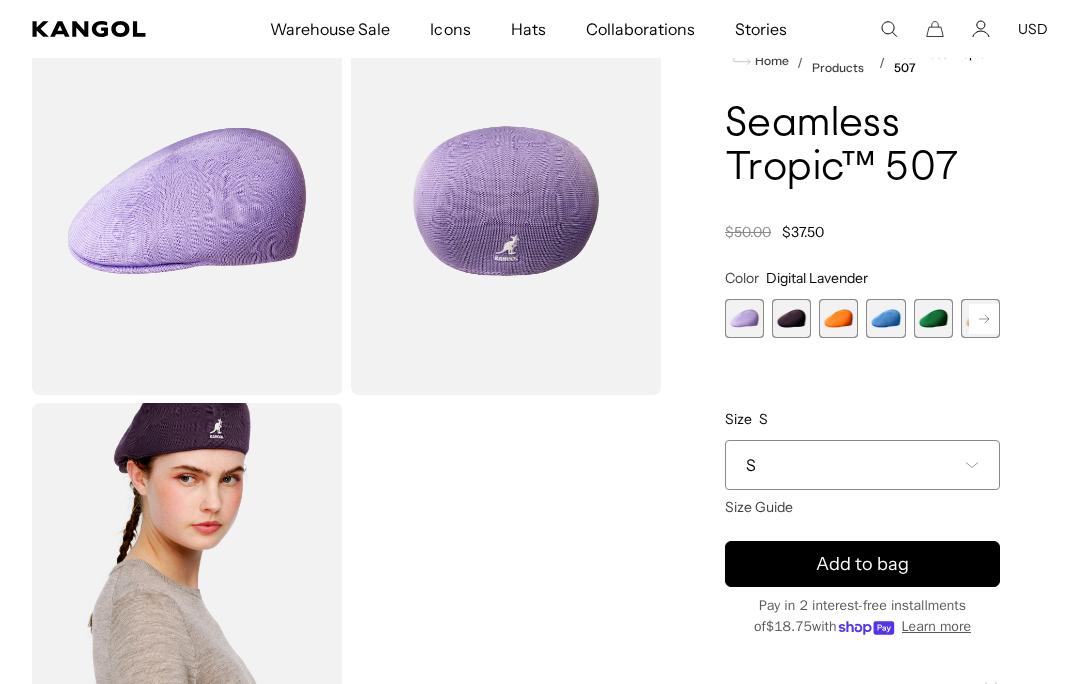click at bounding box center [791, 318] 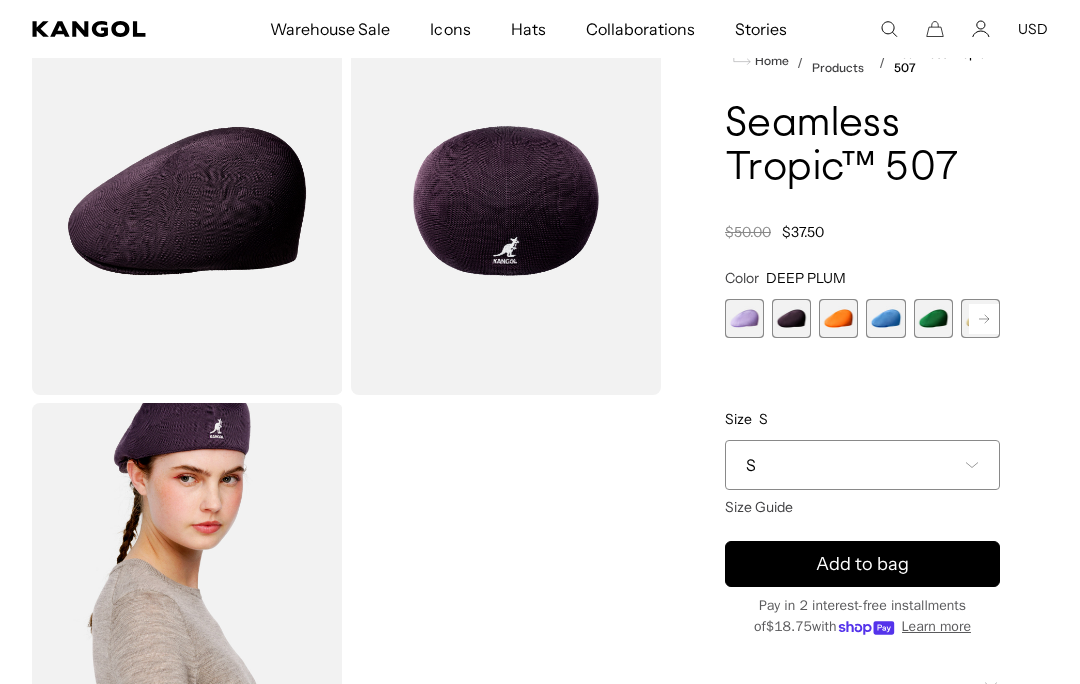 scroll, scrollTop: 0, scrollLeft: 412, axis: horizontal 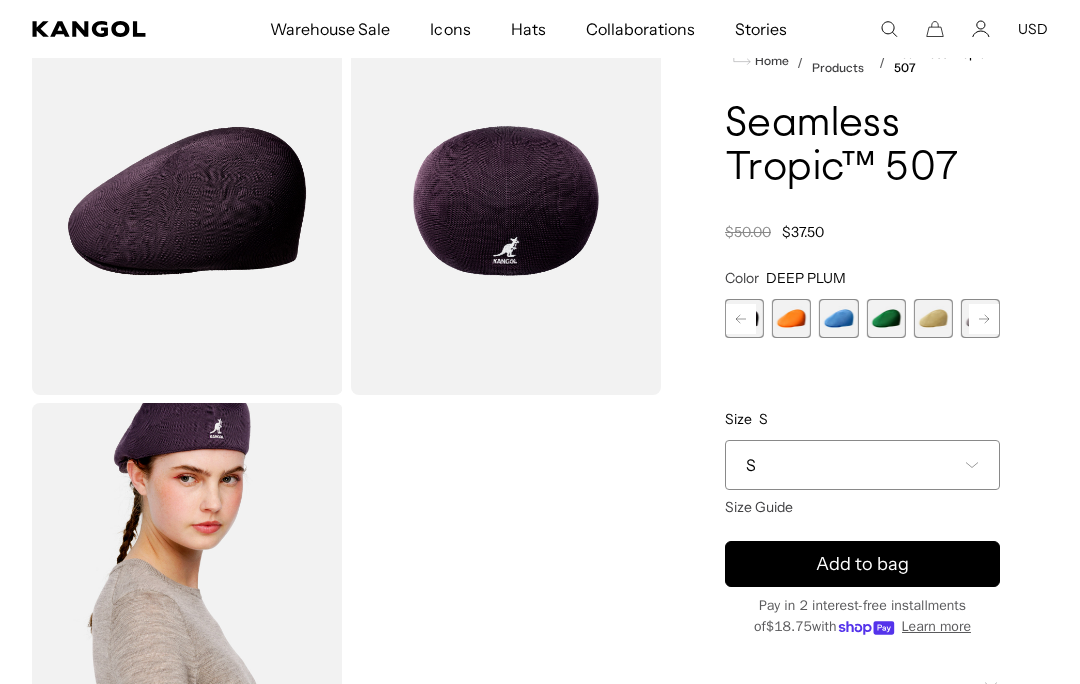 click 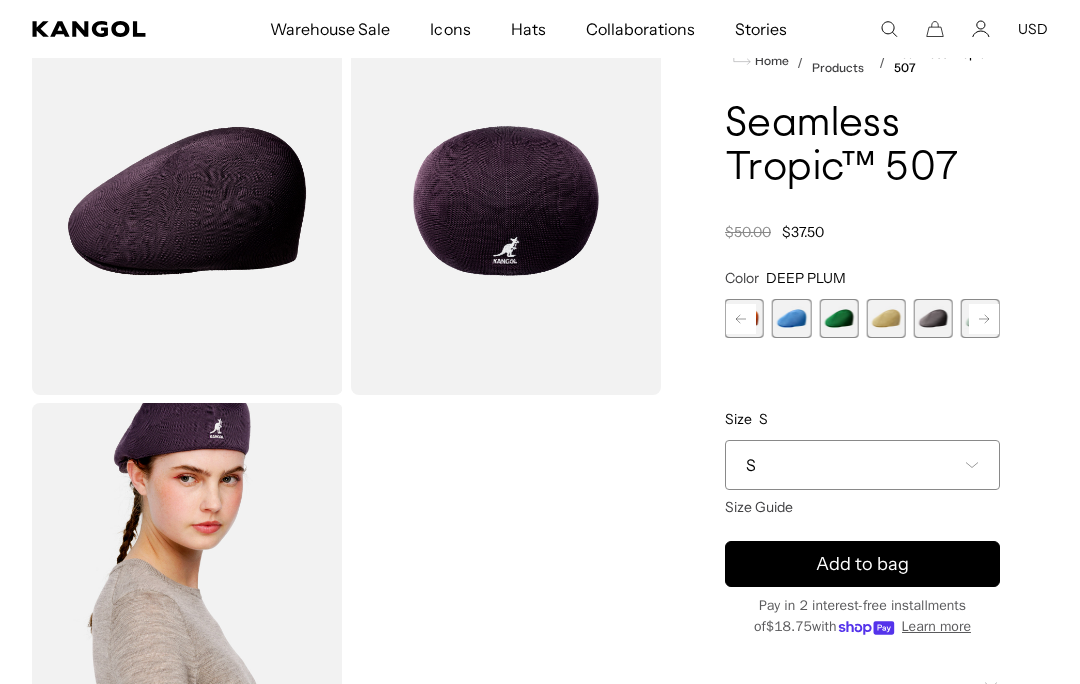 click on "Next" at bounding box center [984, 319] 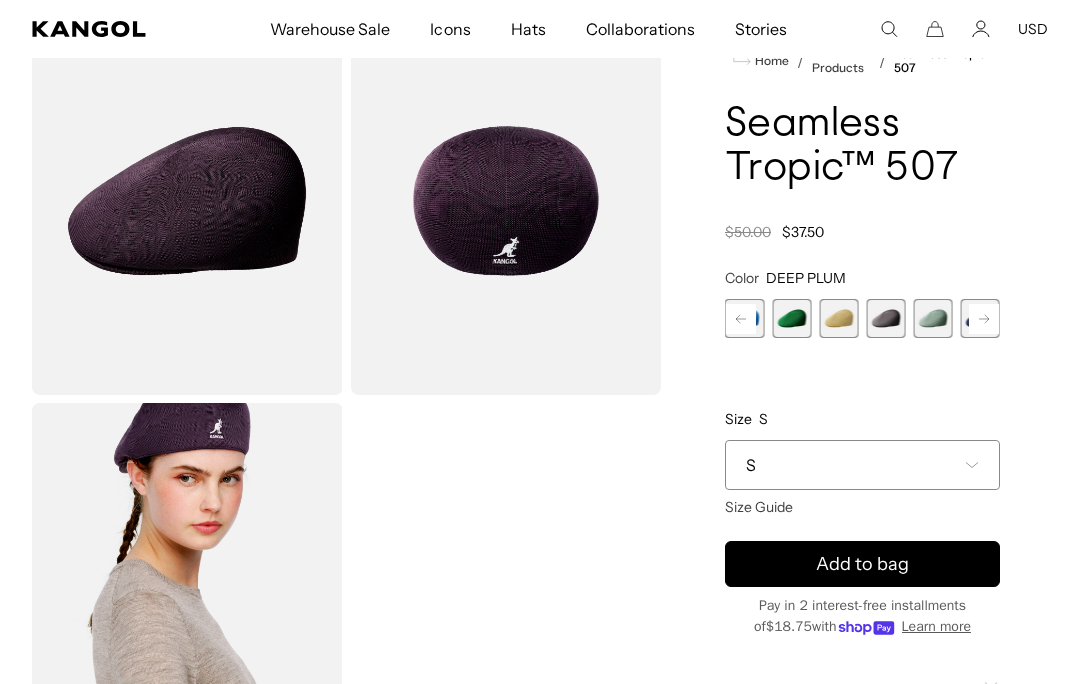 scroll, scrollTop: 0, scrollLeft: 412, axis: horizontal 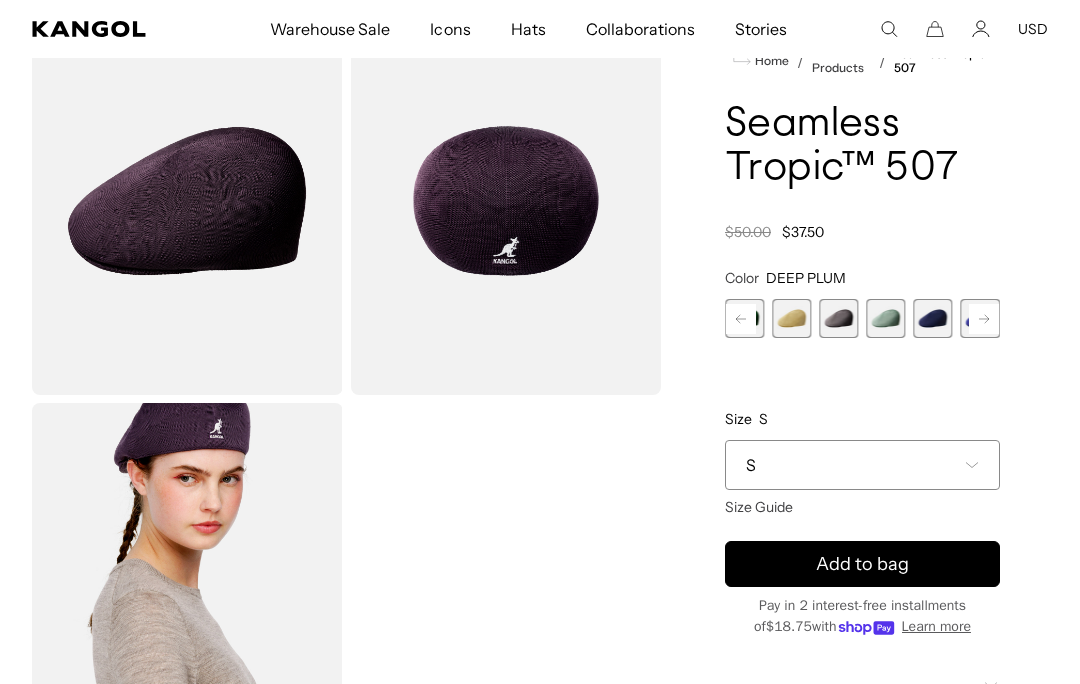 click at bounding box center [933, 318] 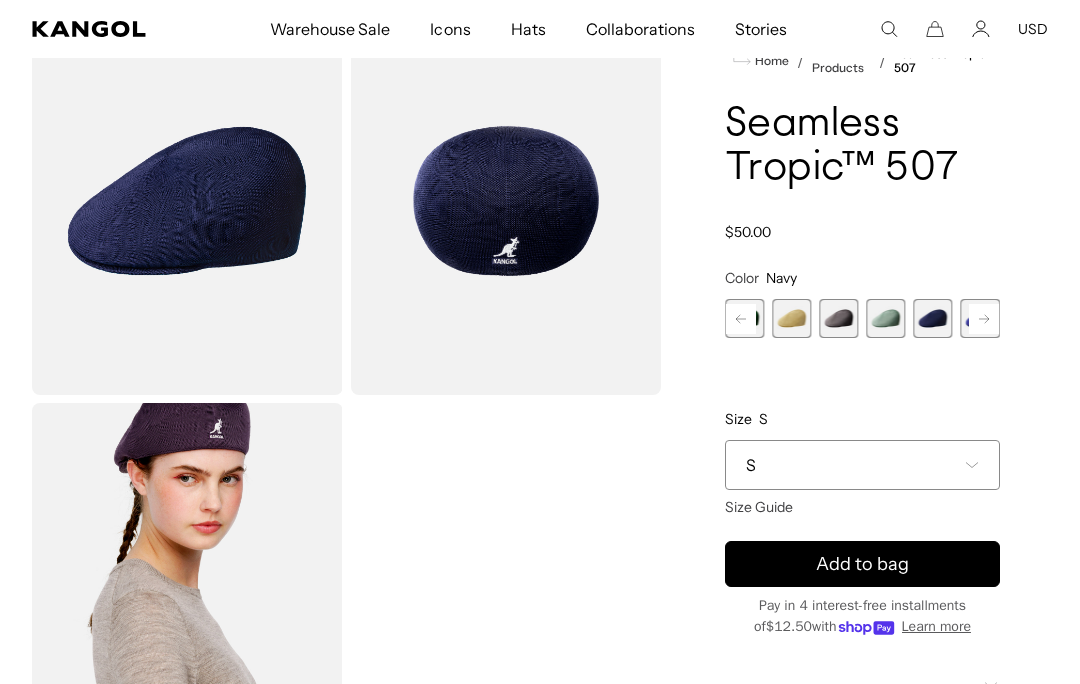 scroll, scrollTop: 0, scrollLeft: 412, axis: horizontal 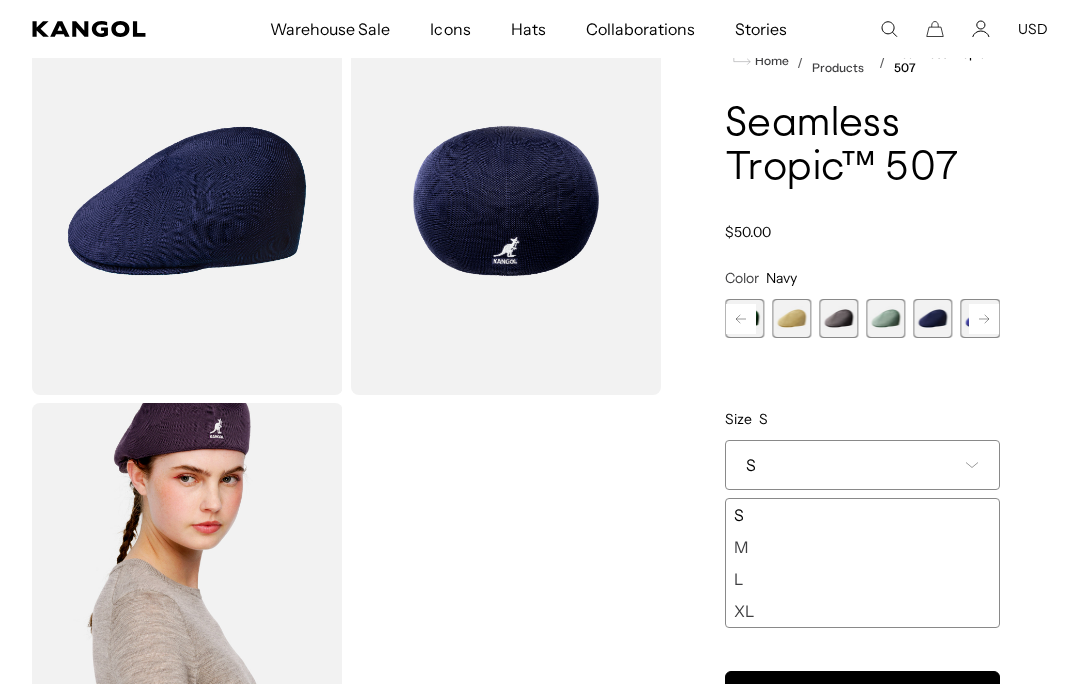 click on "XL" at bounding box center (862, 611) 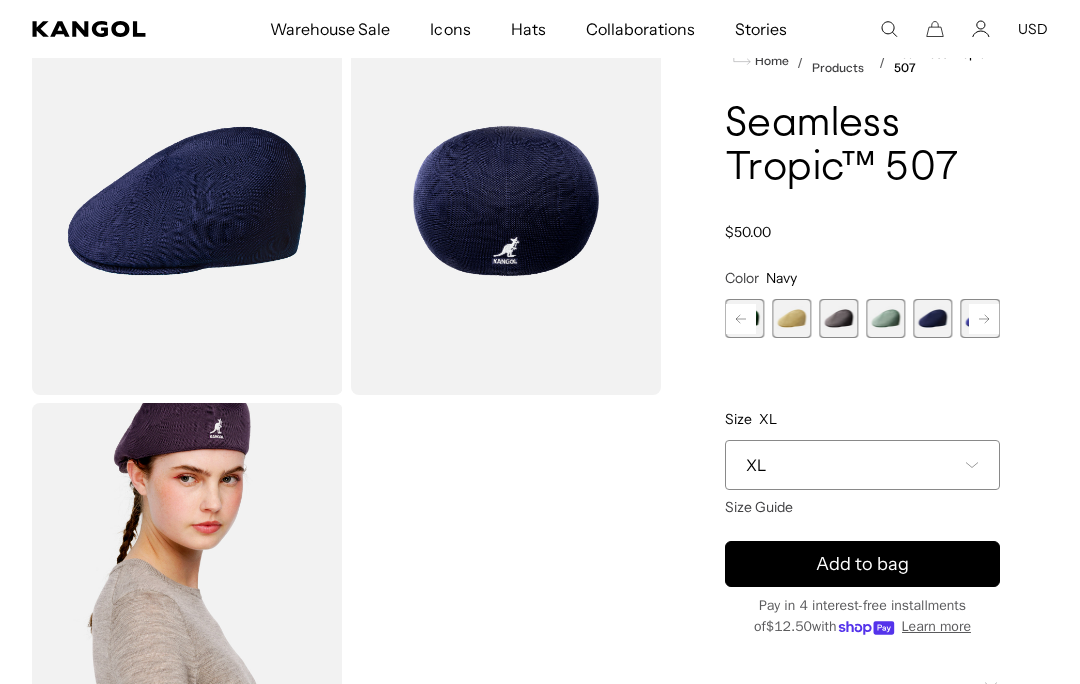 click 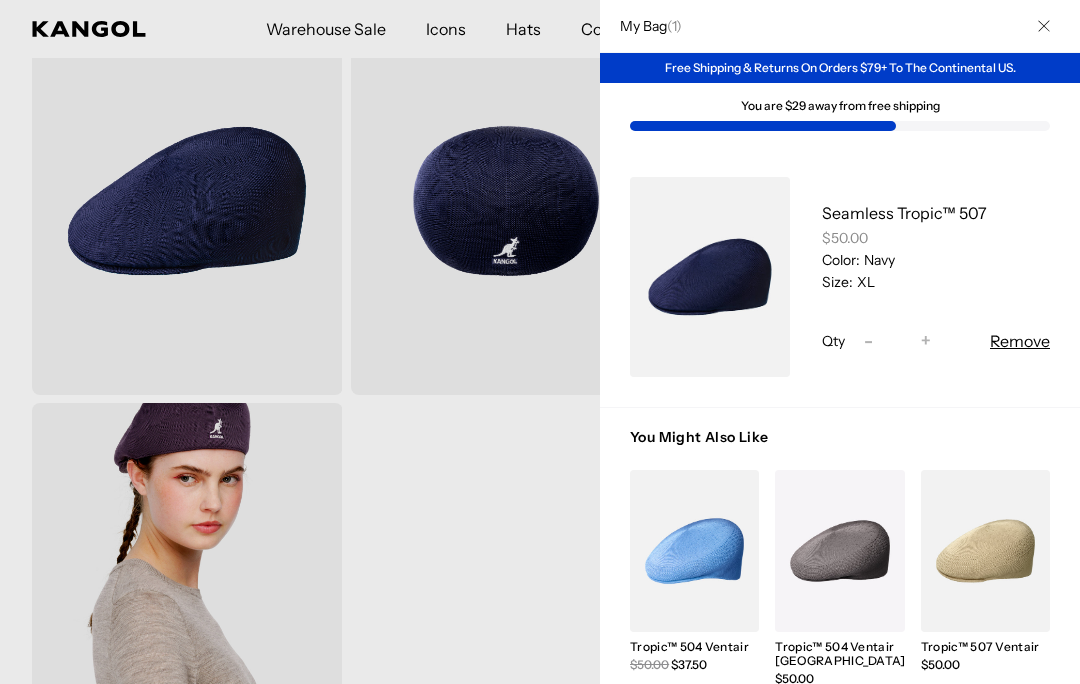 scroll, scrollTop: 0, scrollLeft: 412, axis: horizontal 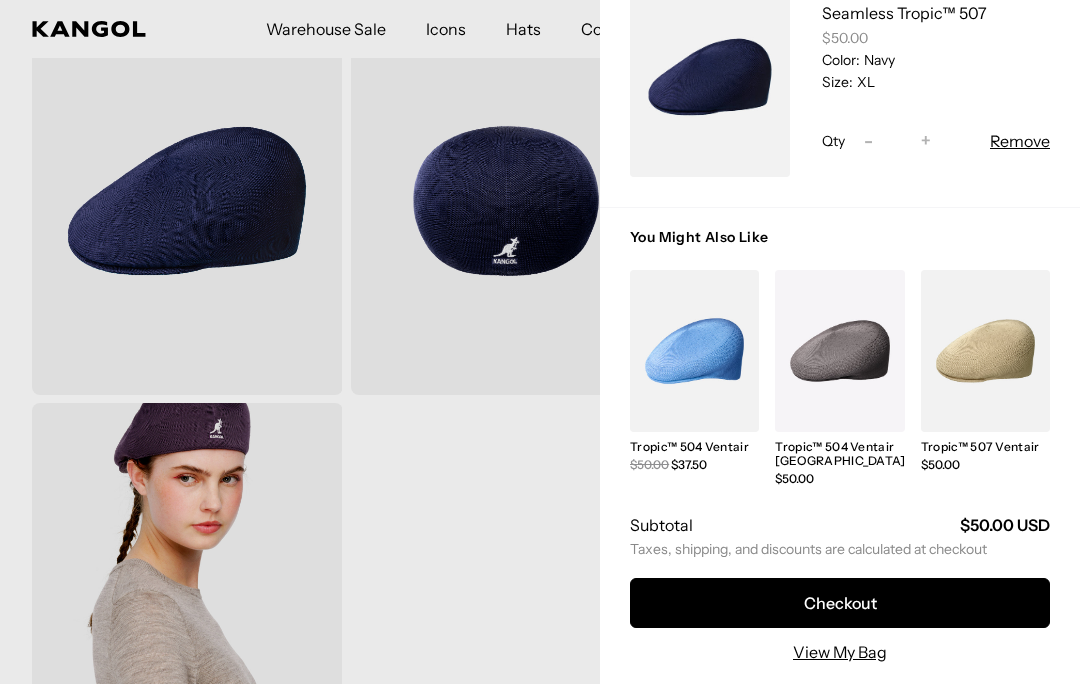 click on "Checkout" at bounding box center (840, 603) 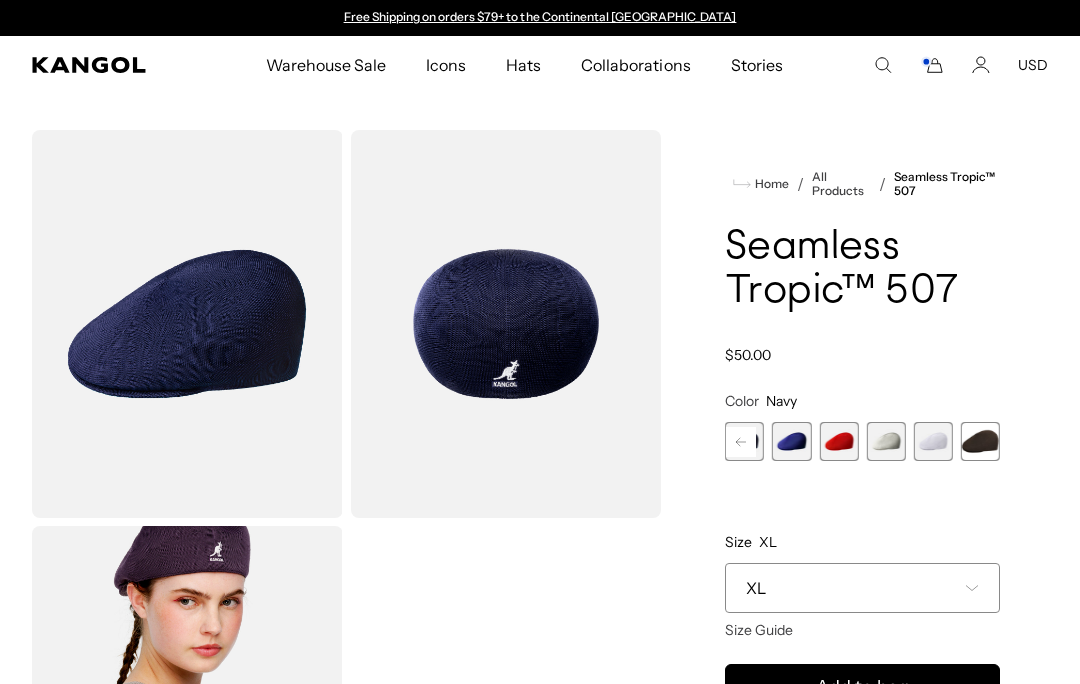 scroll, scrollTop: 0, scrollLeft: 0, axis: both 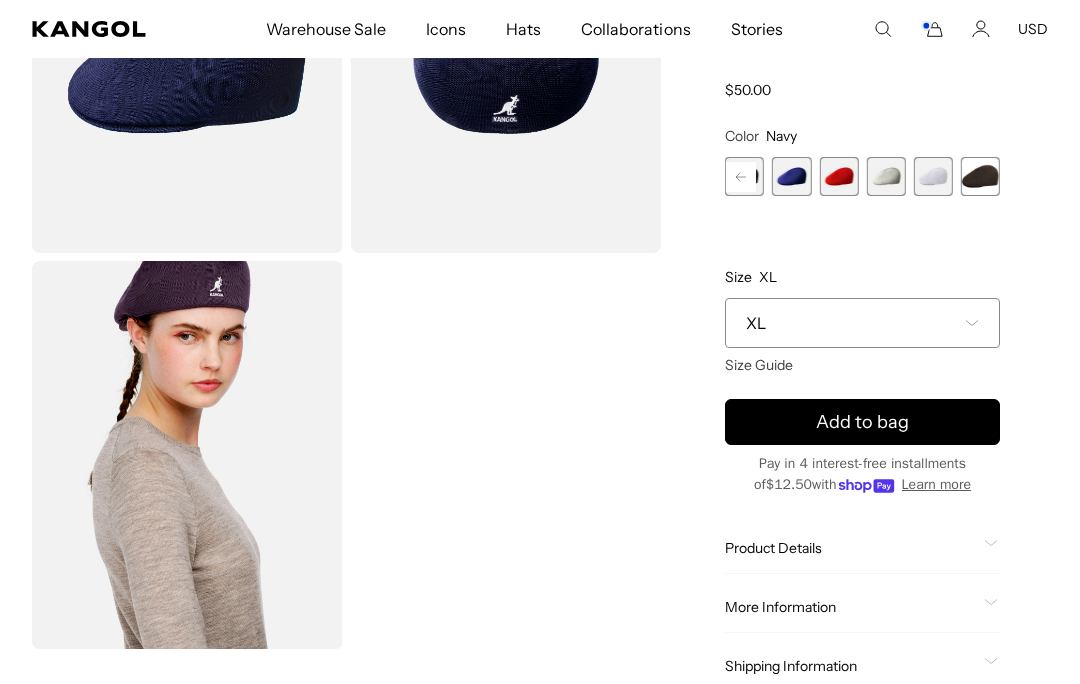 click 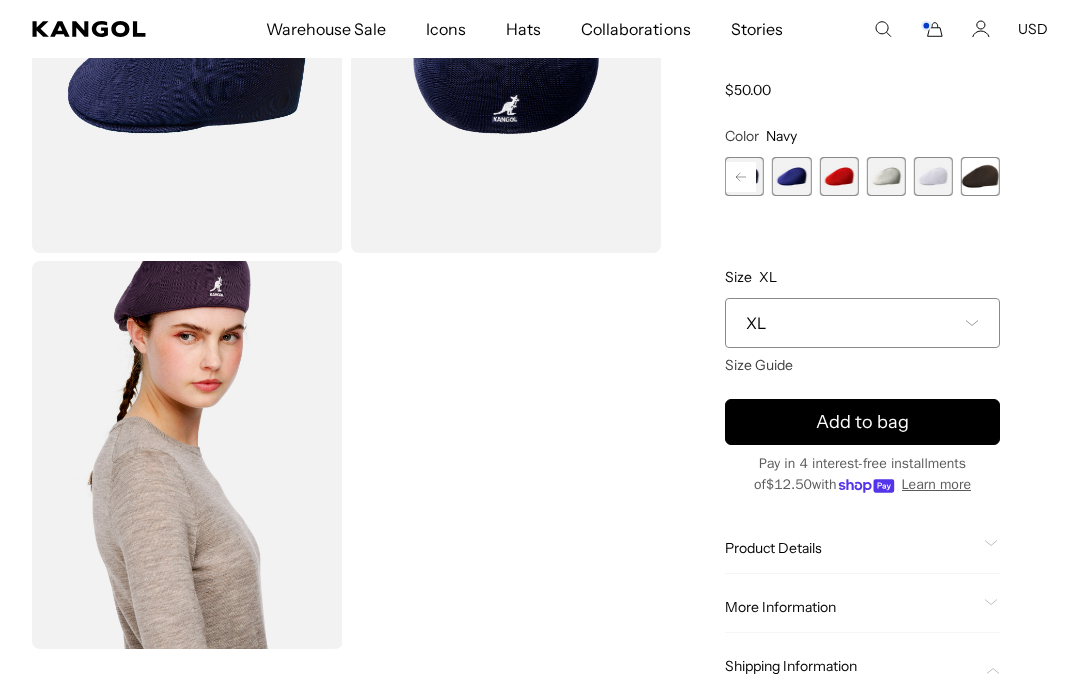 click 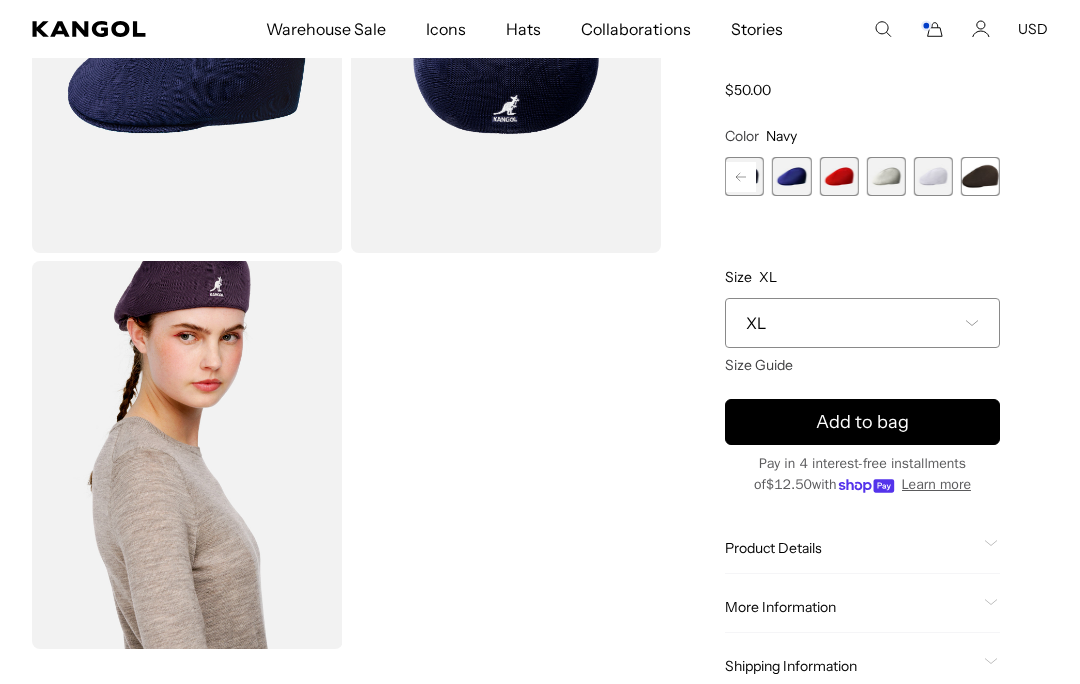 scroll, scrollTop: 0, scrollLeft: 412, axis: horizontal 